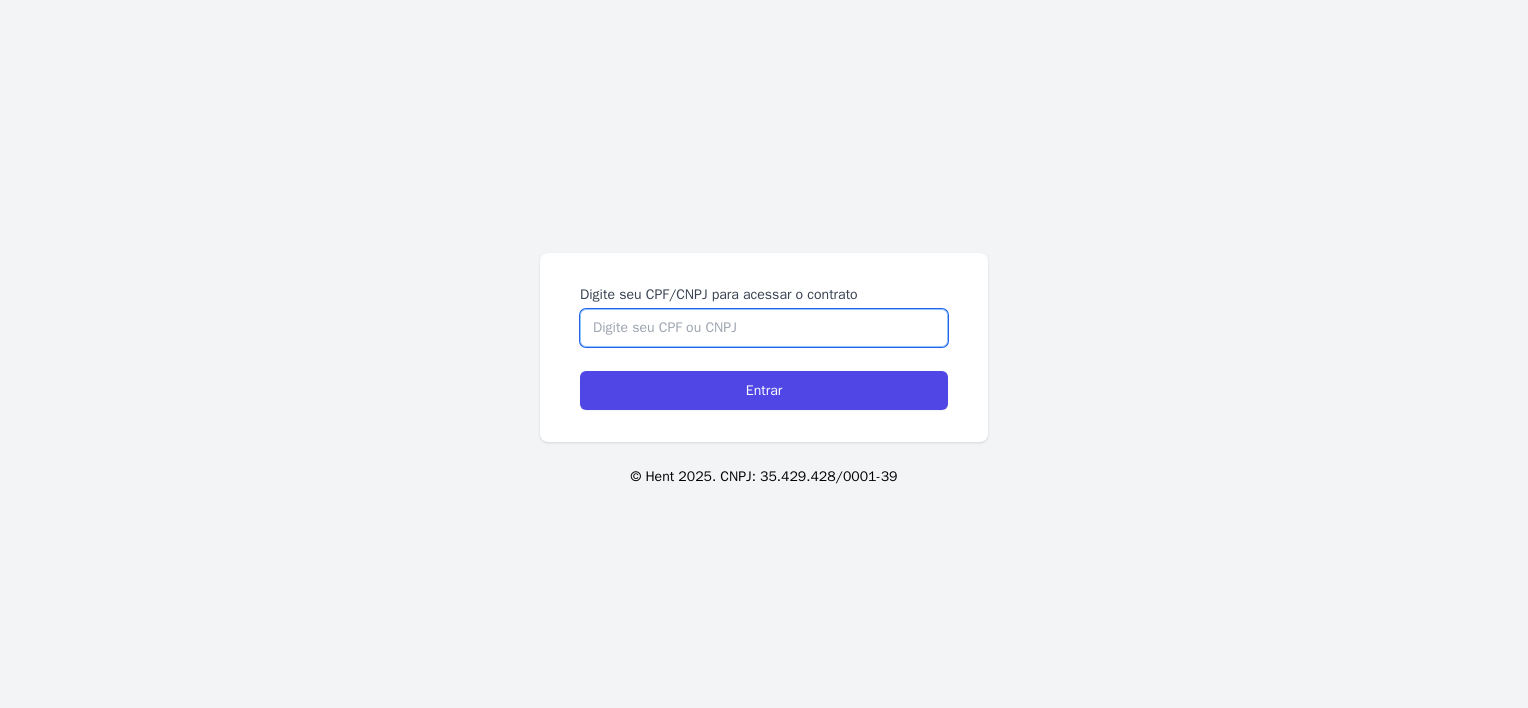 scroll, scrollTop: 0, scrollLeft: 0, axis: both 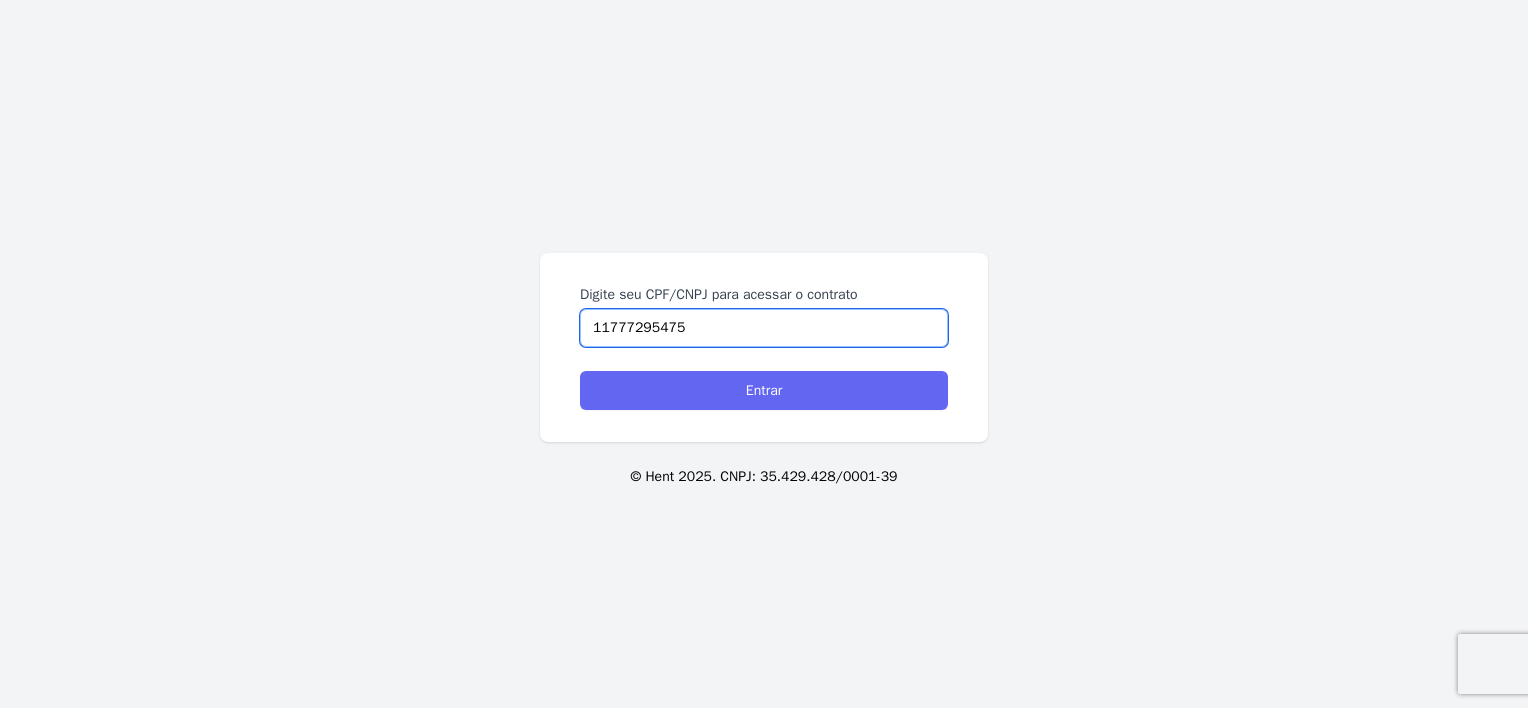 type on "11777295475" 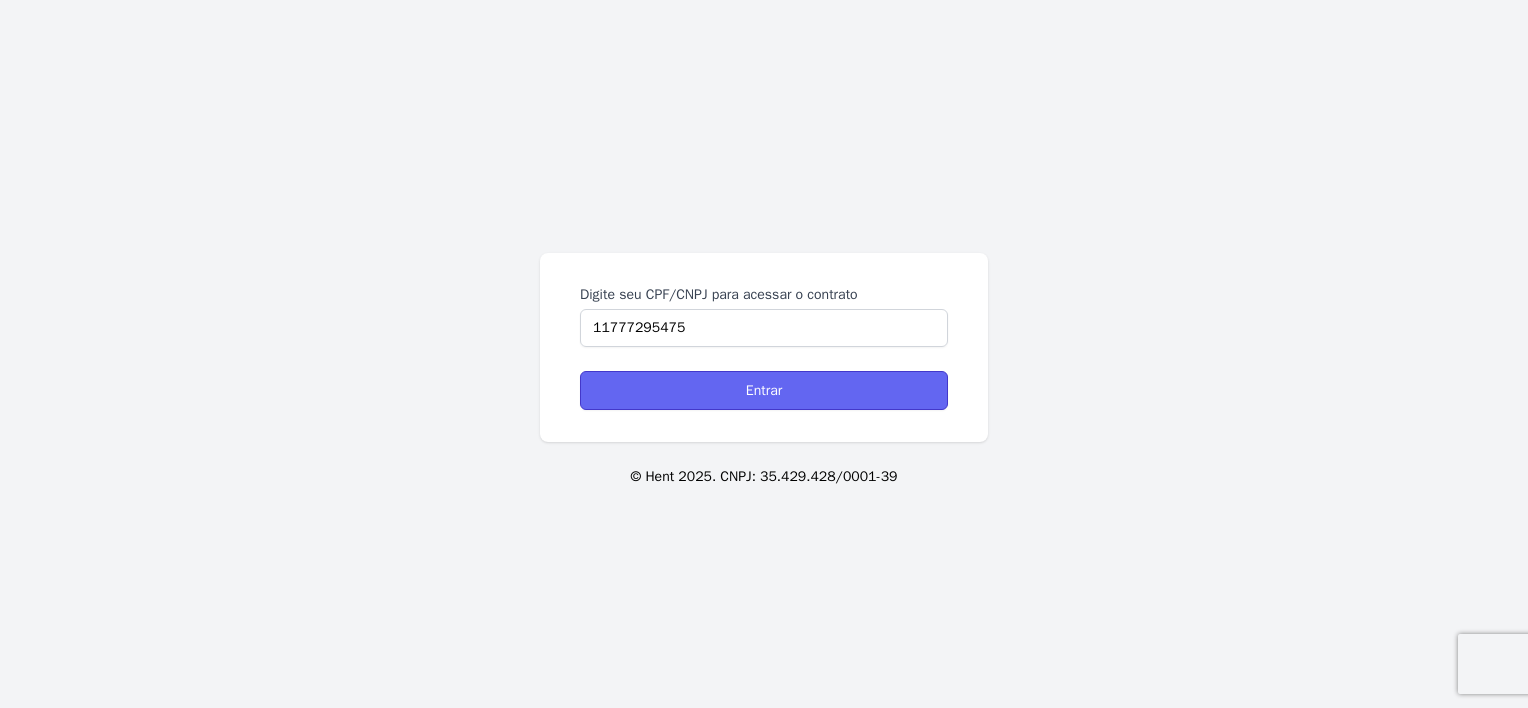 click on "Entrar" at bounding box center [764, 390] 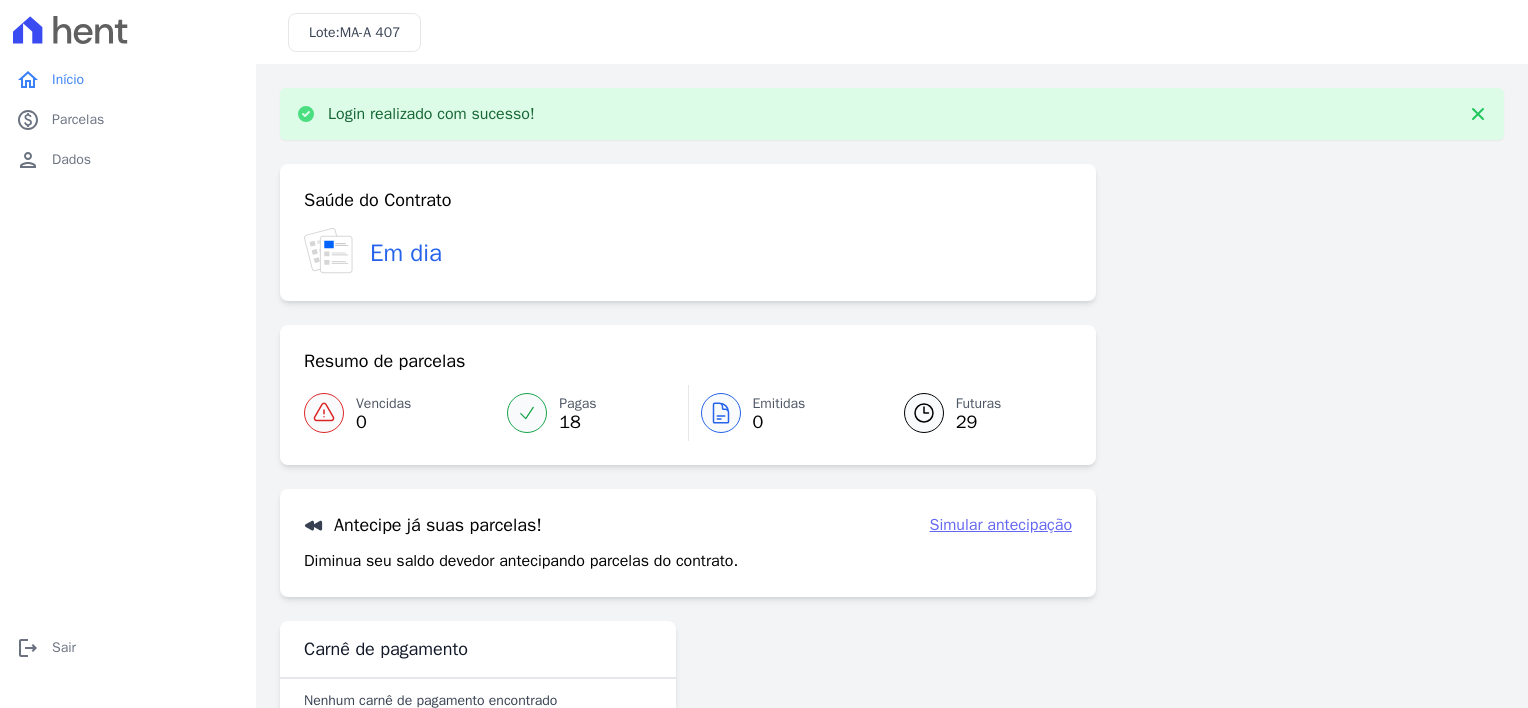 scroll, scrollTop: 0, scrollLeft: 0, axis: both 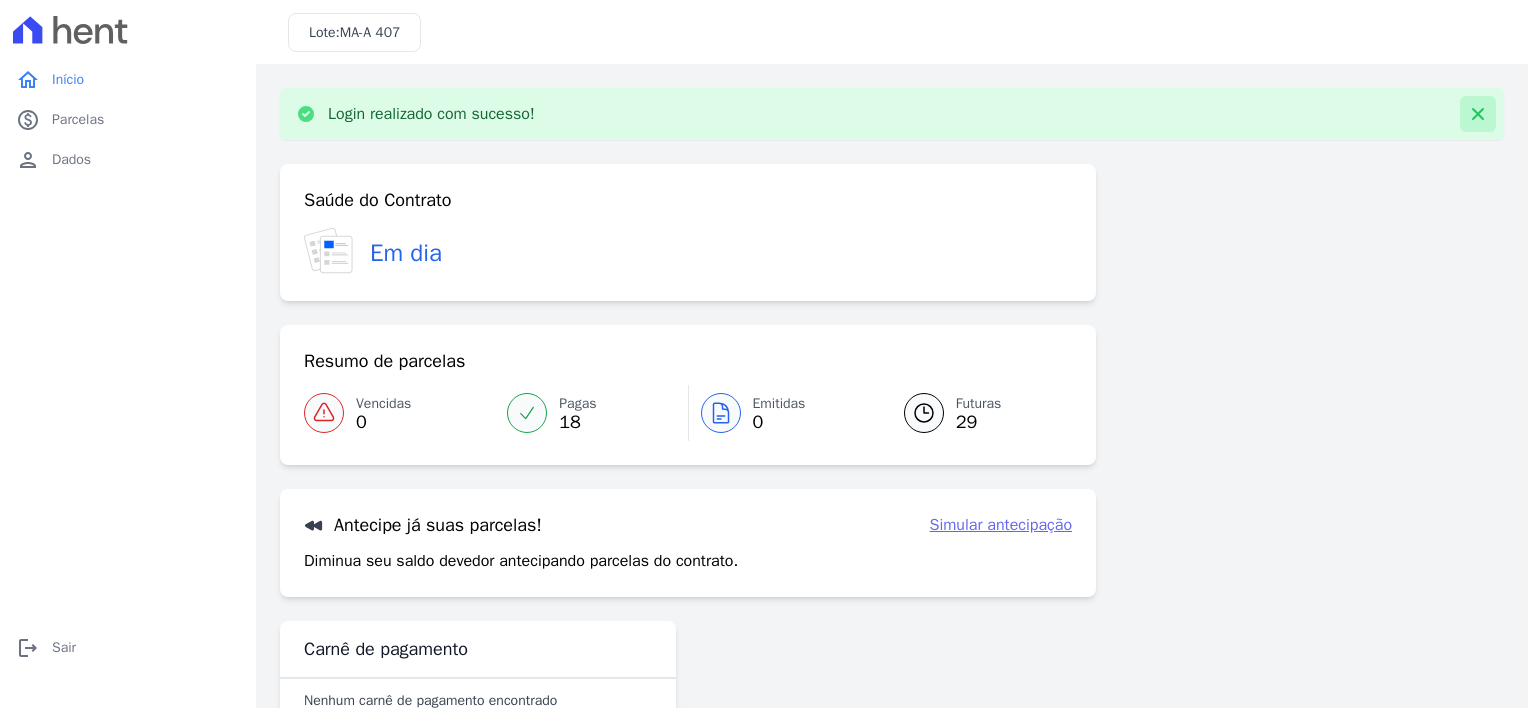 click 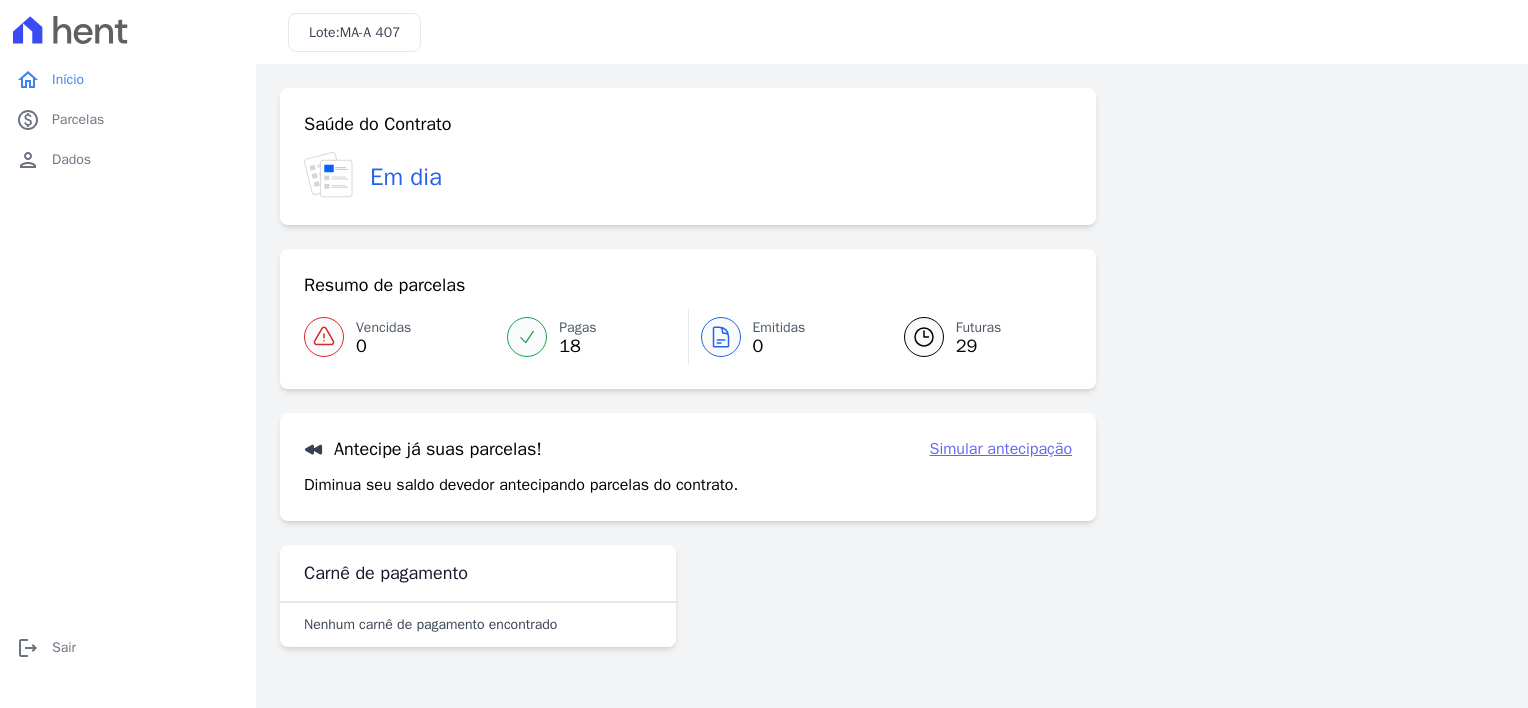drag, startPoint x: 1527, startPoint y: 164, endPoint x: 1527, endPoint y: 214, distance: 50 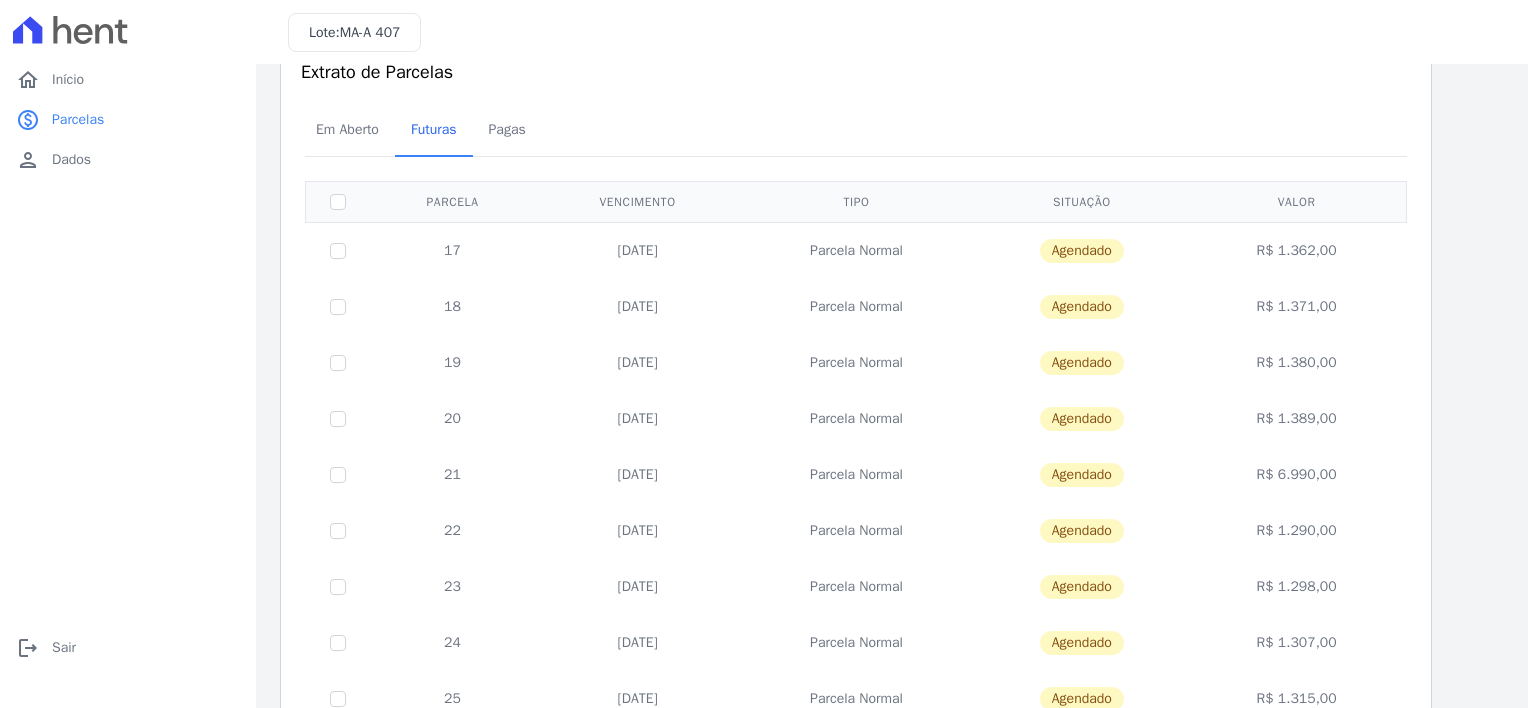 scroll, scrollTop: 52, scrollLeft: 0, axis: vertical 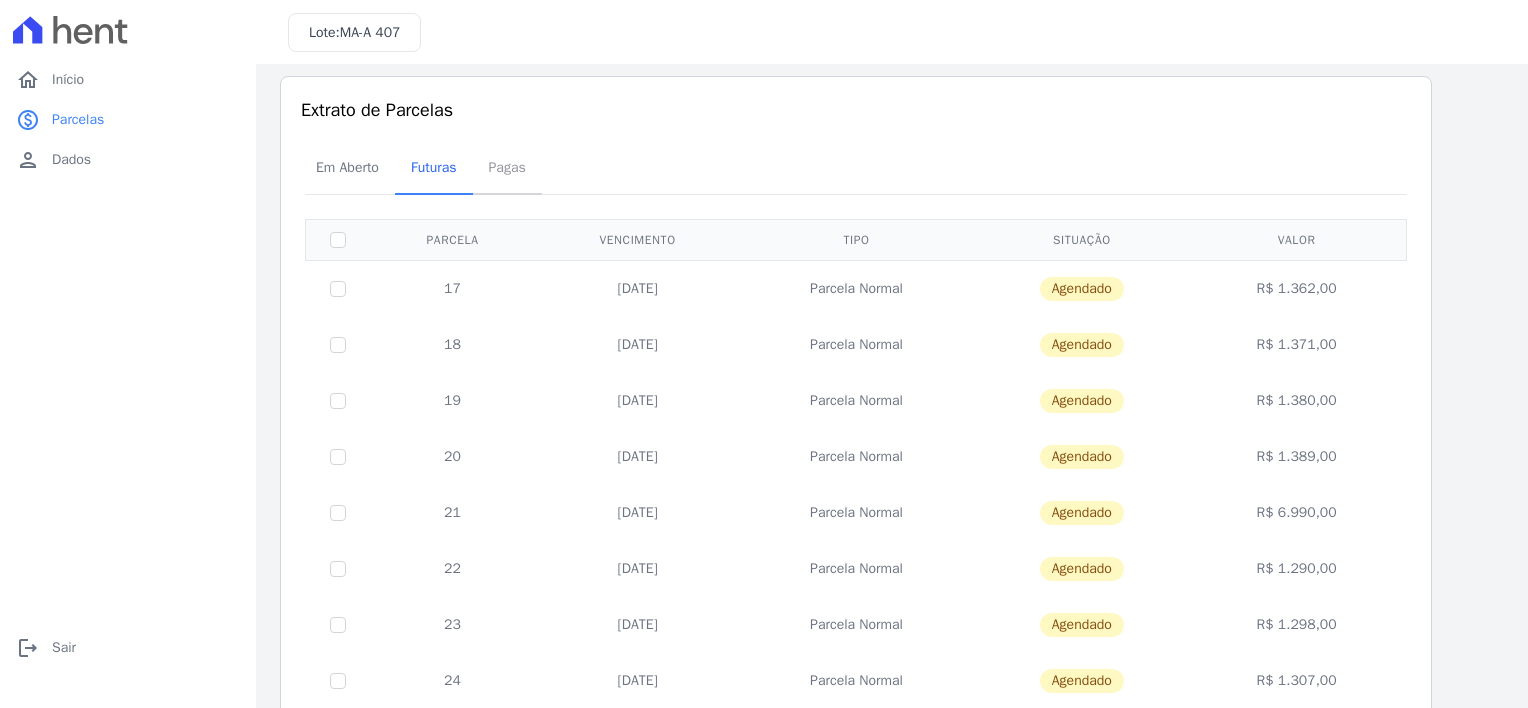 click on "Pagas" at bounding box center [507, 167] 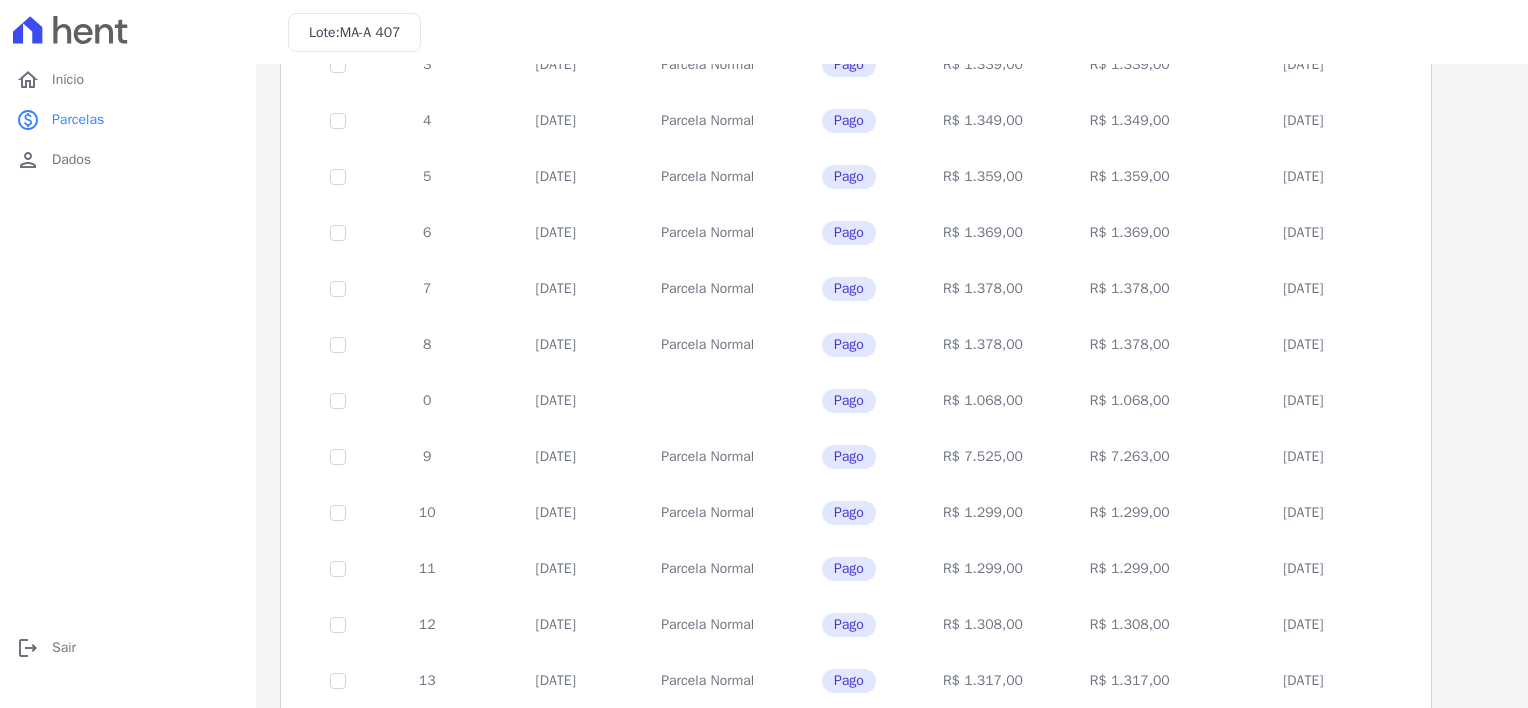 scroll, scrollTop: 349, scrollLeft: 0, axis: vertical 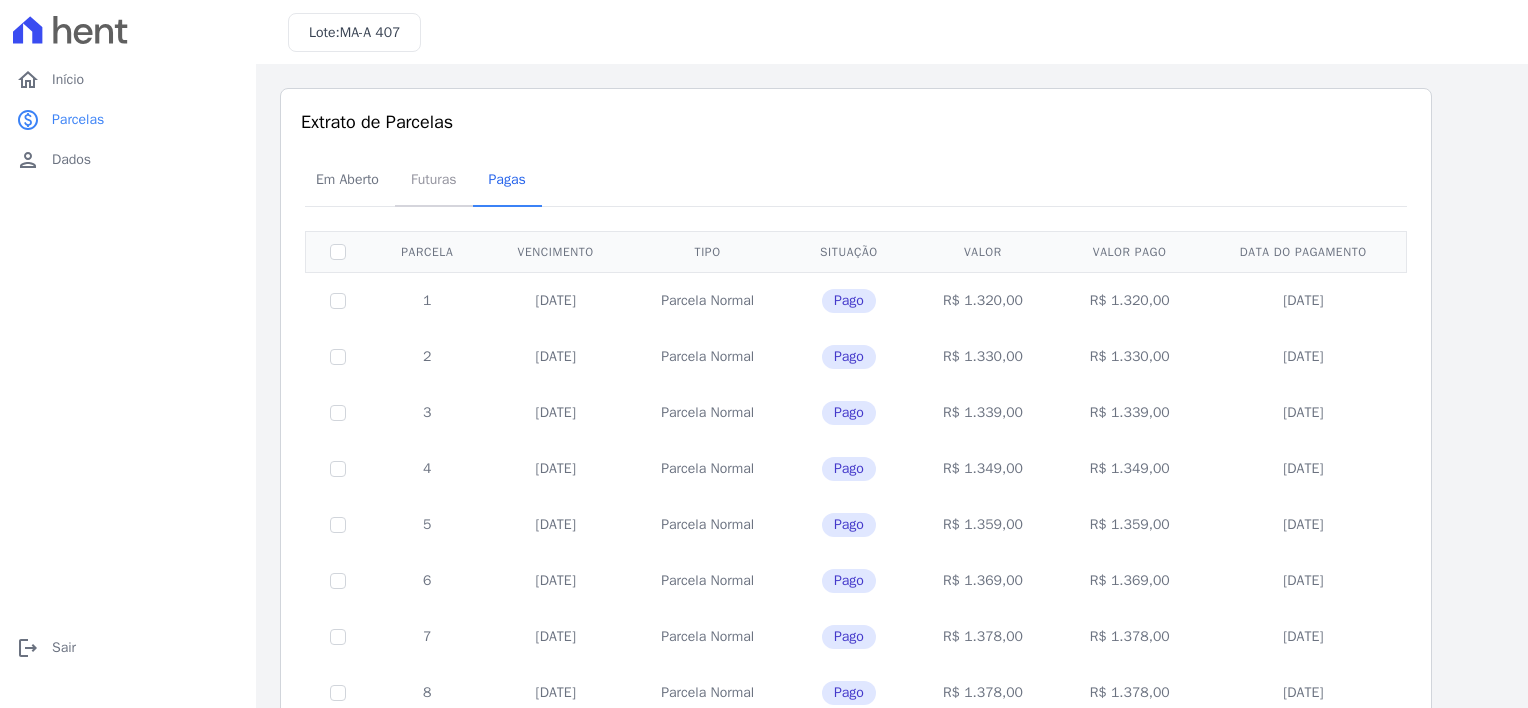click on "Futuras" at bounding box center (434, 179) 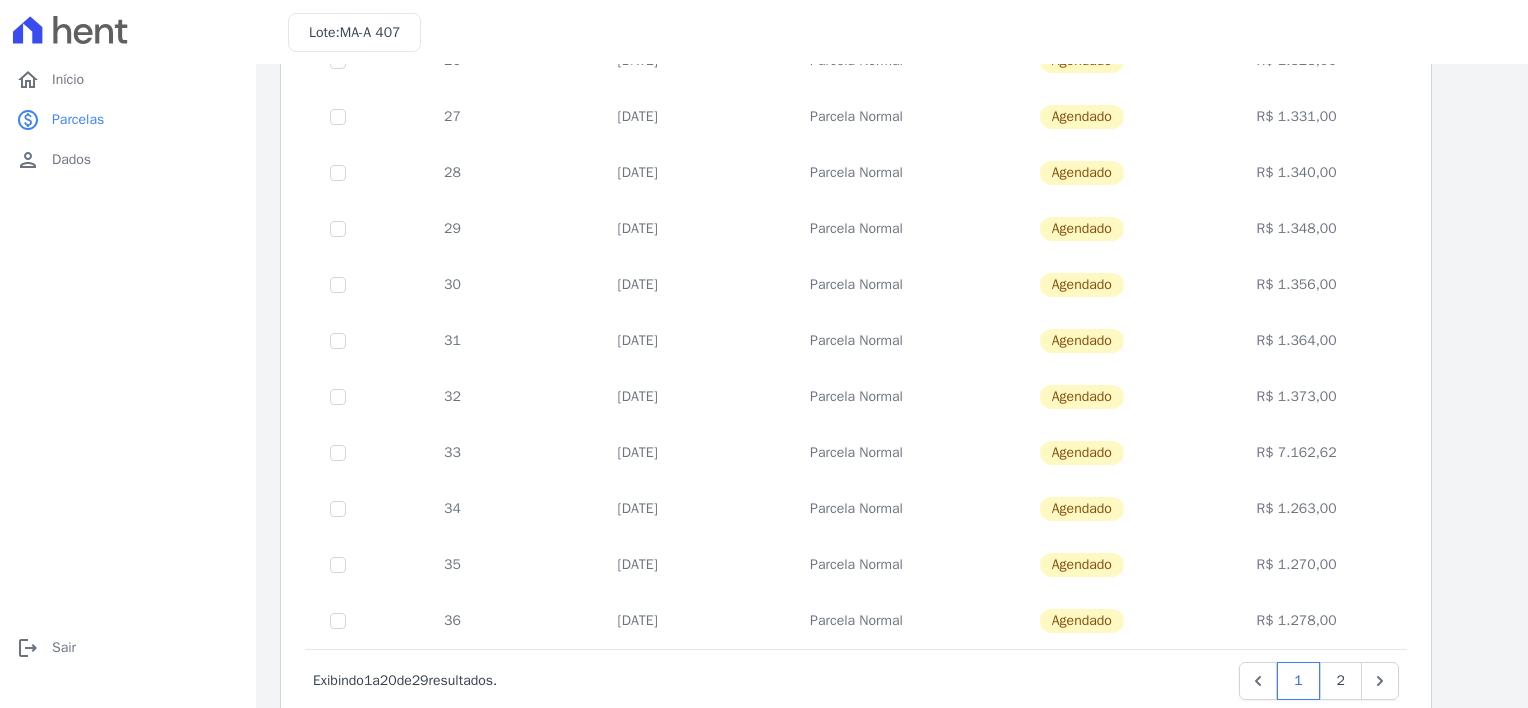 scroll, scrollTop: 798, scrollLeft: 0, axis: vertical 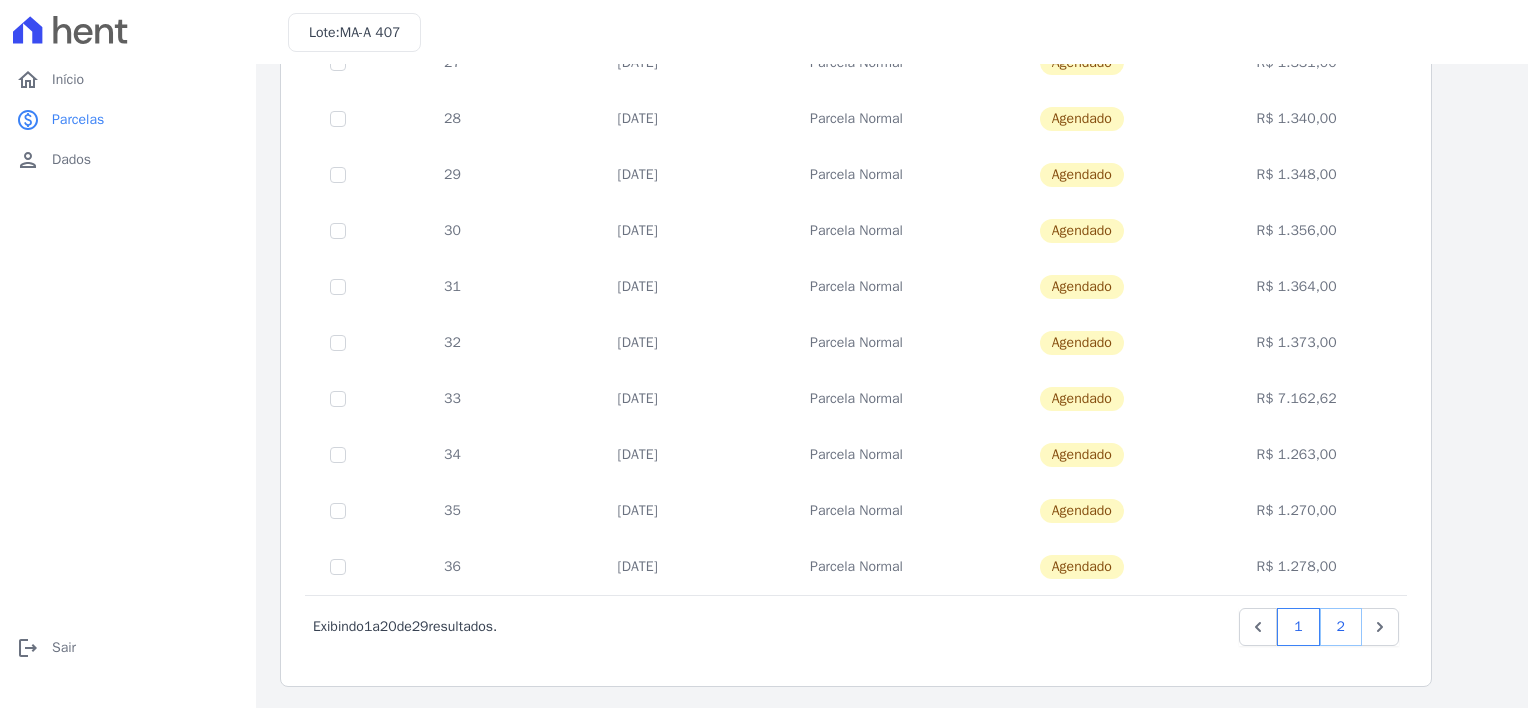 click on "2" at bounding box center (1341, 627) 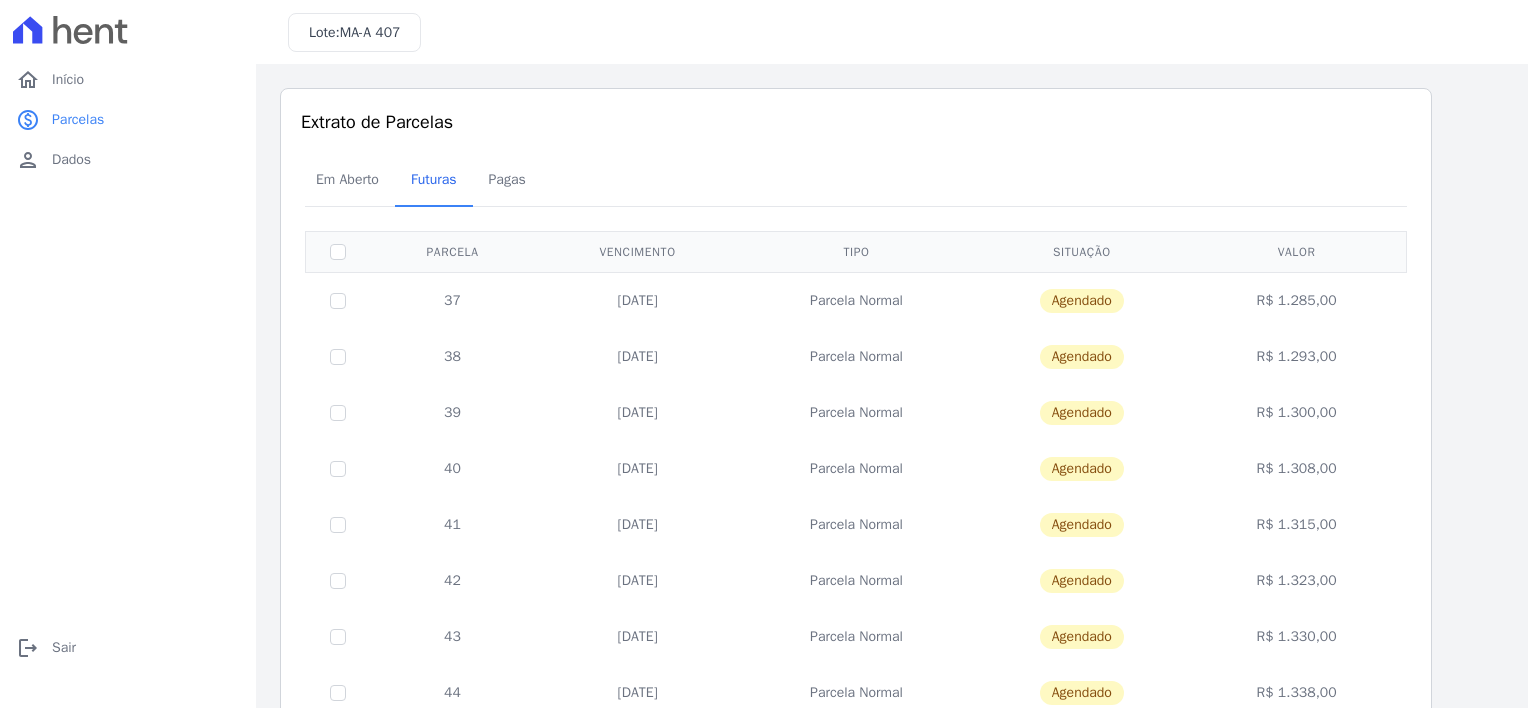 scroll, scrollTop: 182, scrollLeft: 0, axis: vertical 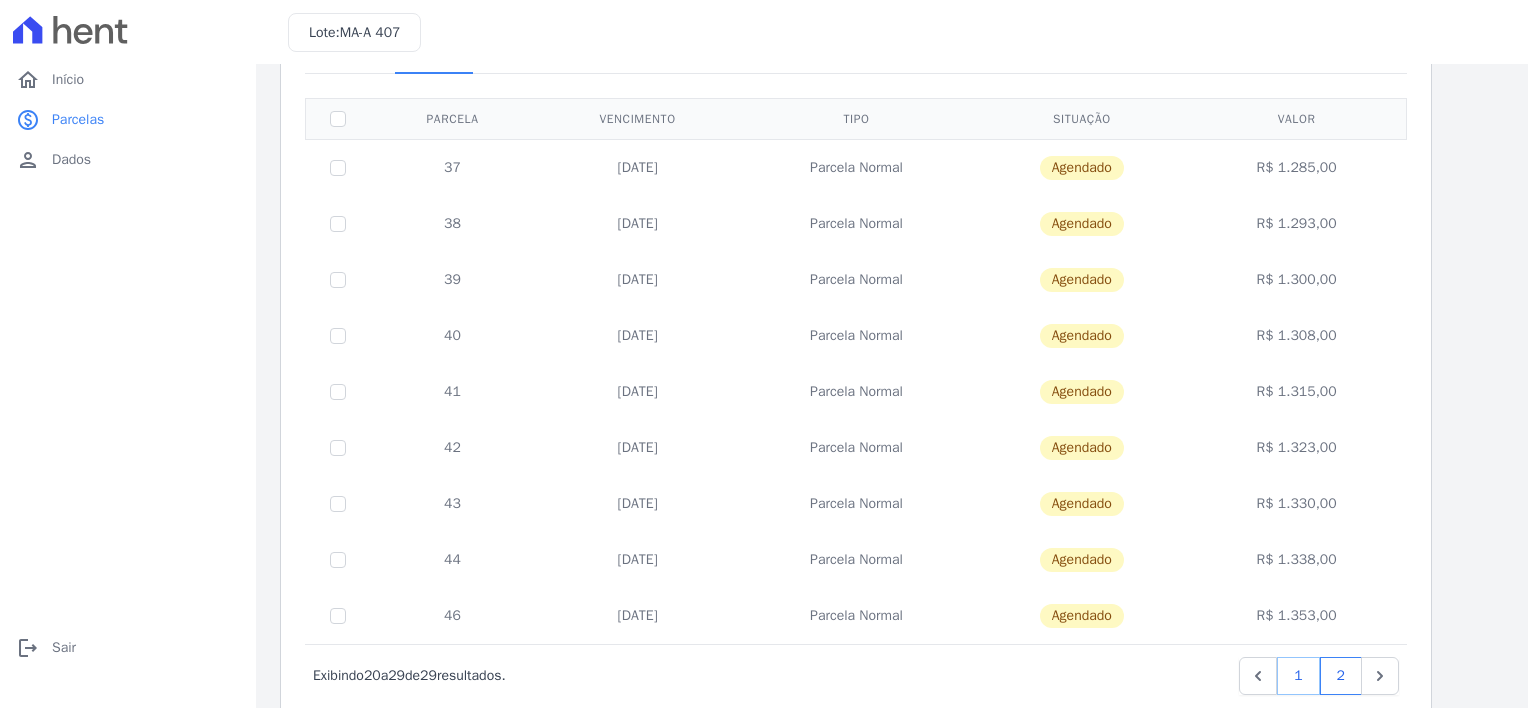 click on "1" at bounding box center [1298, 676] 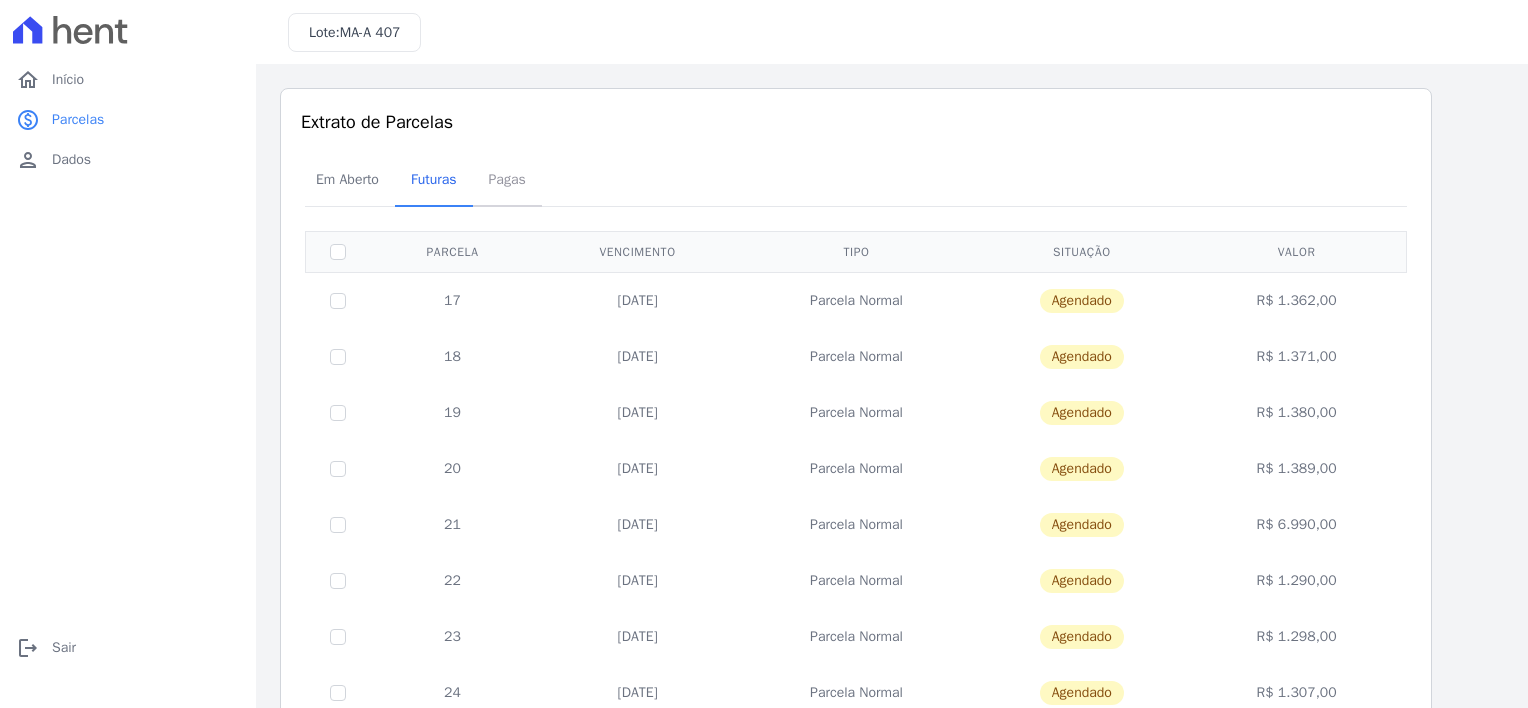 click on "Pagas" at bounding box center [507, 179] 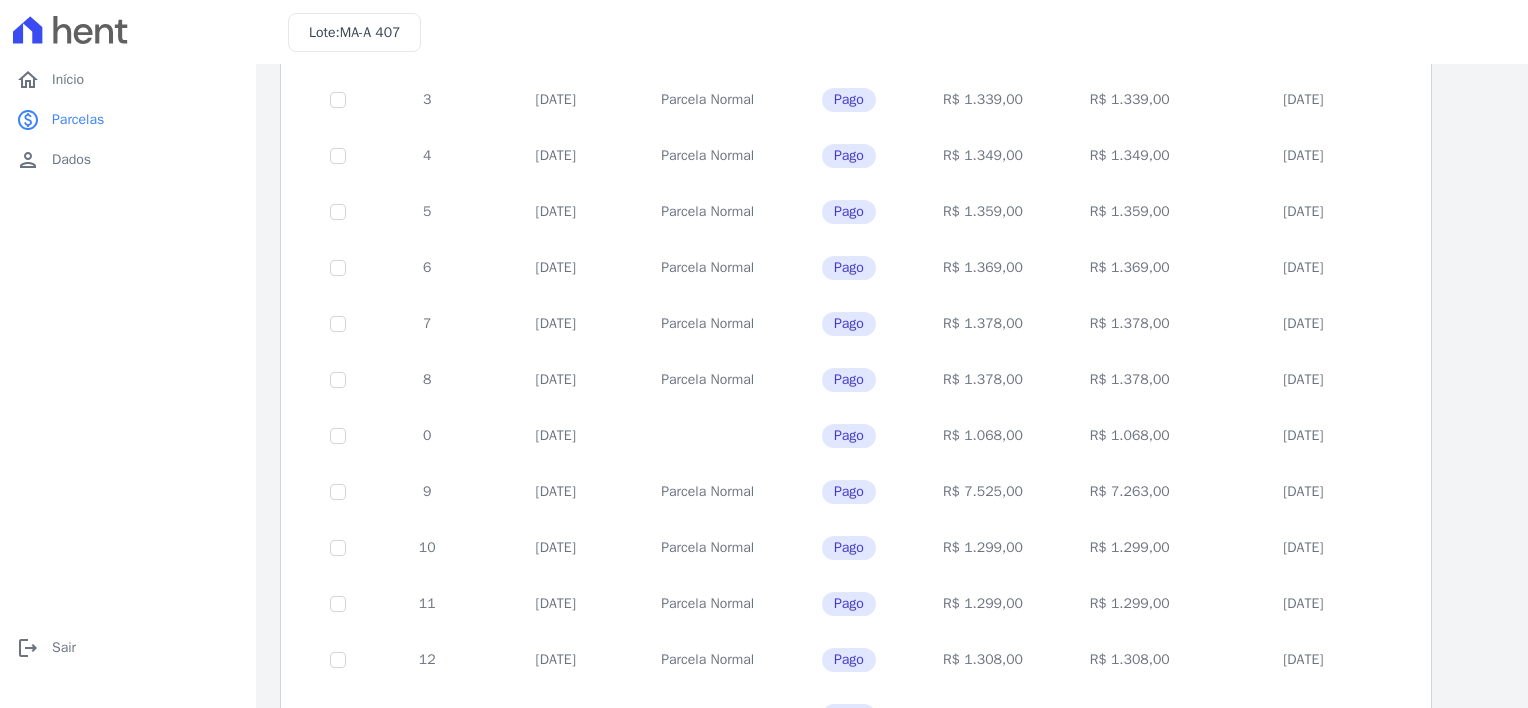 scroll, scrollTop: 0, scrollLeft: 0, axis: both 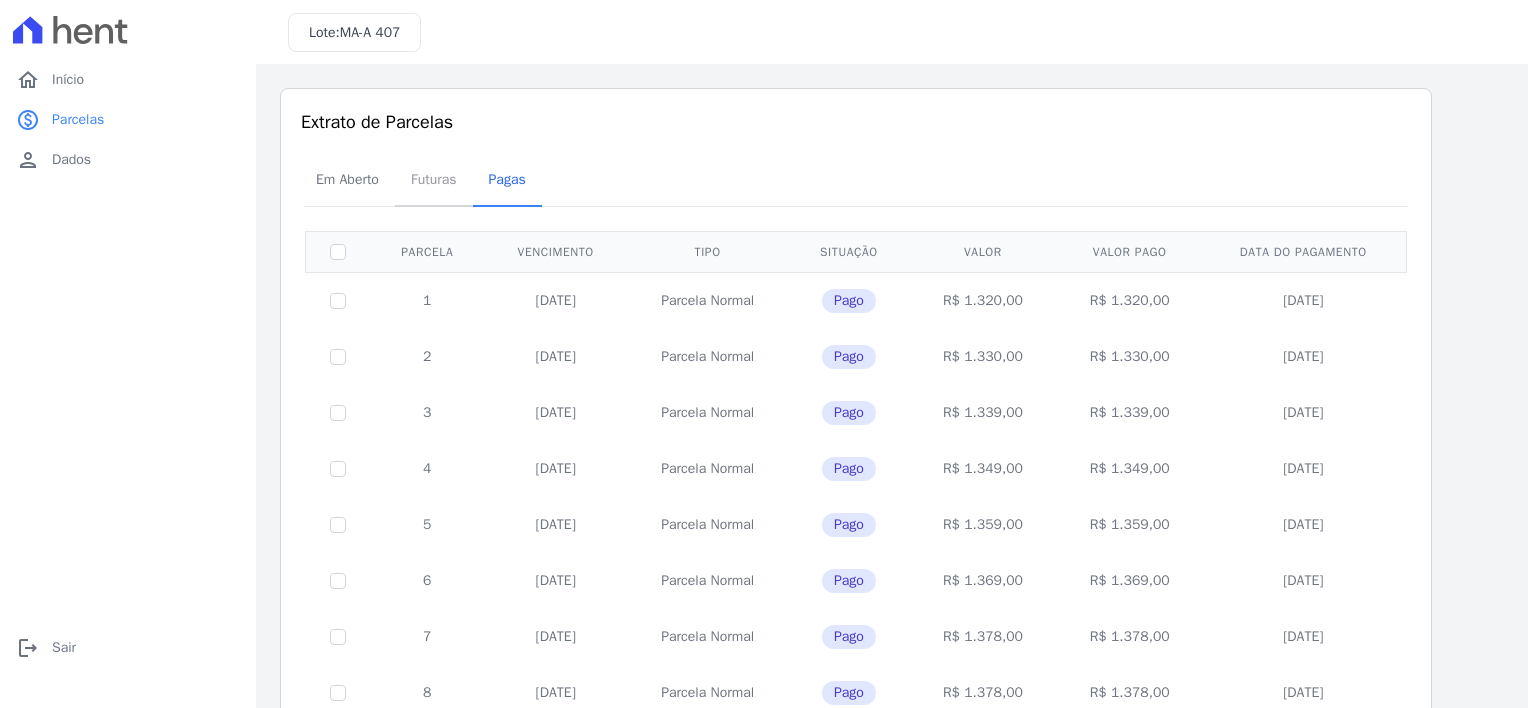 click on "Futuras" at bounding box center [434, 179] 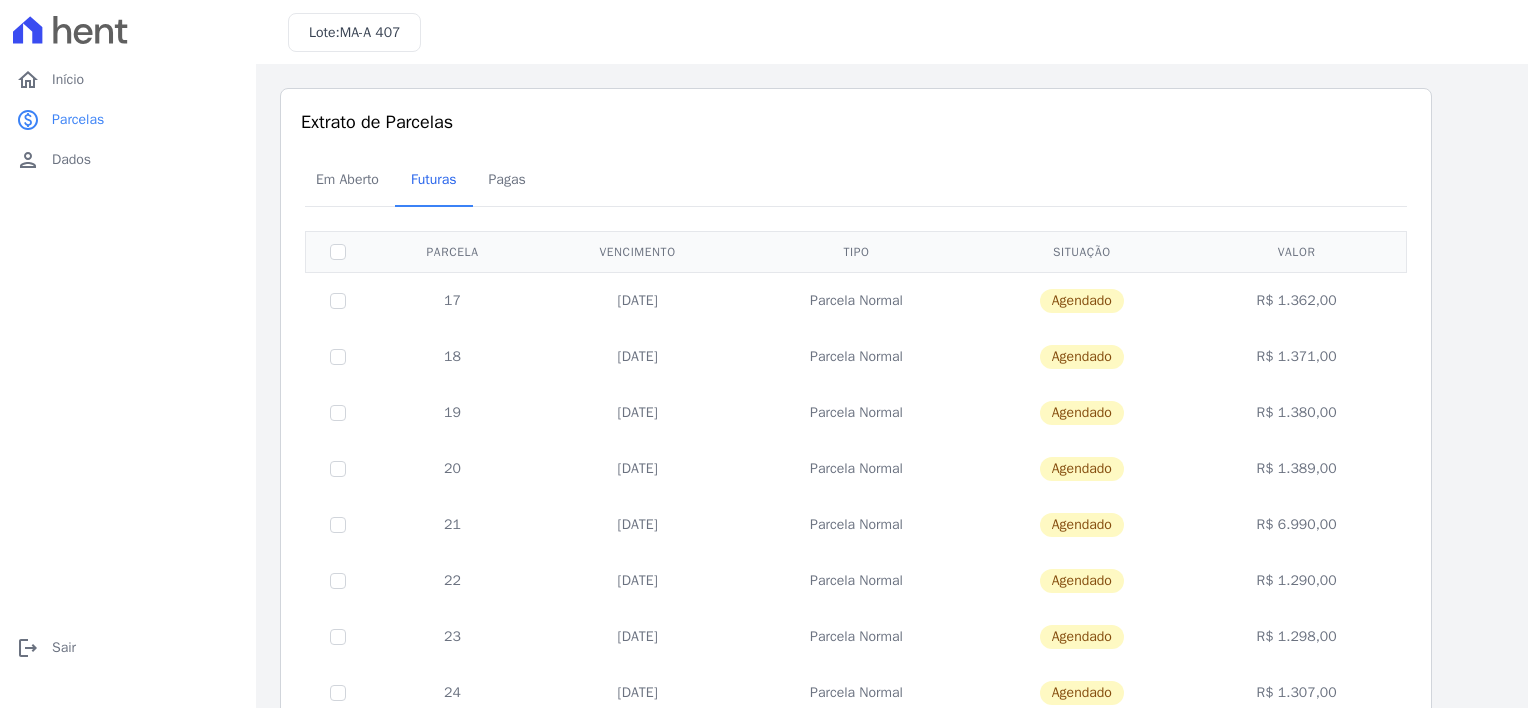 scroll, scrollTop: 798, scrollLeft: 0, axis: vertical 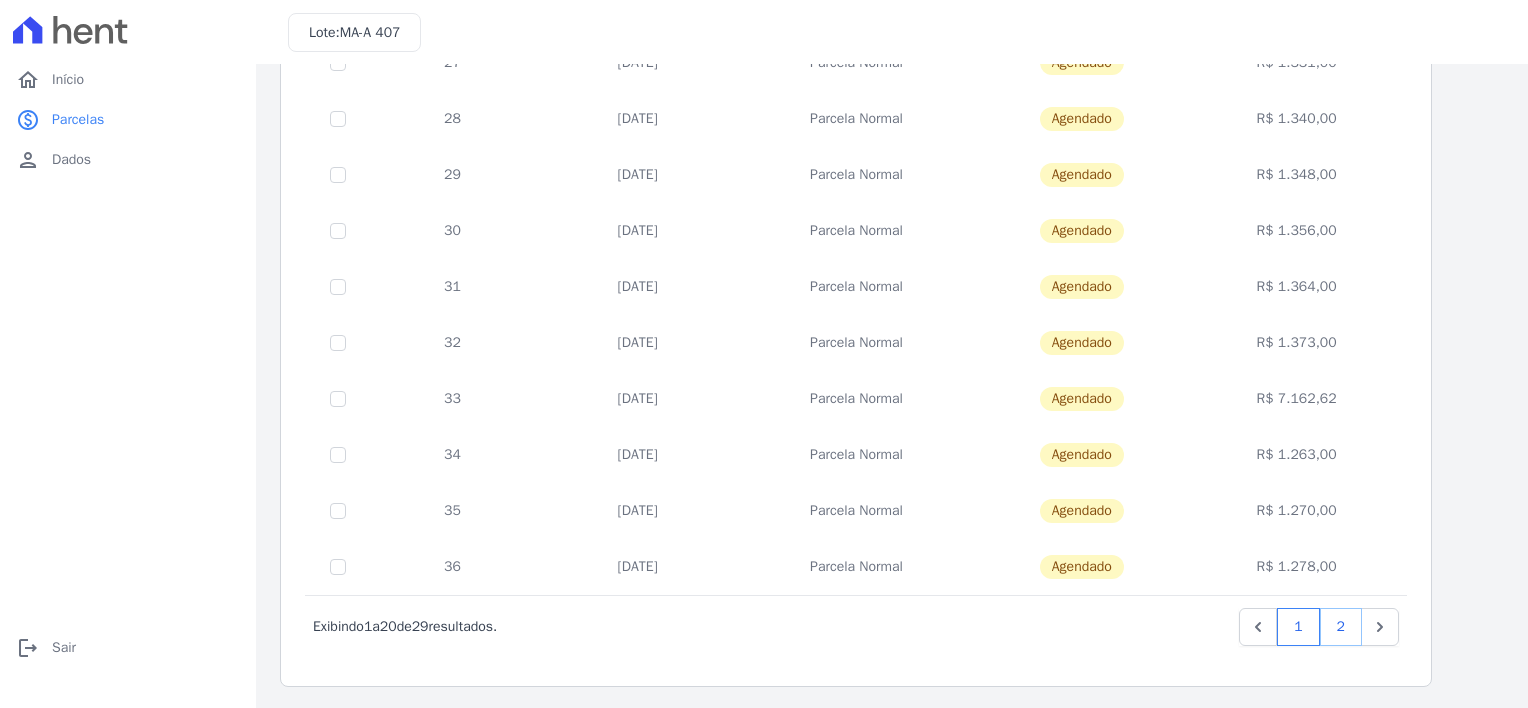 click on "2" at bounding box center [1341, 627] 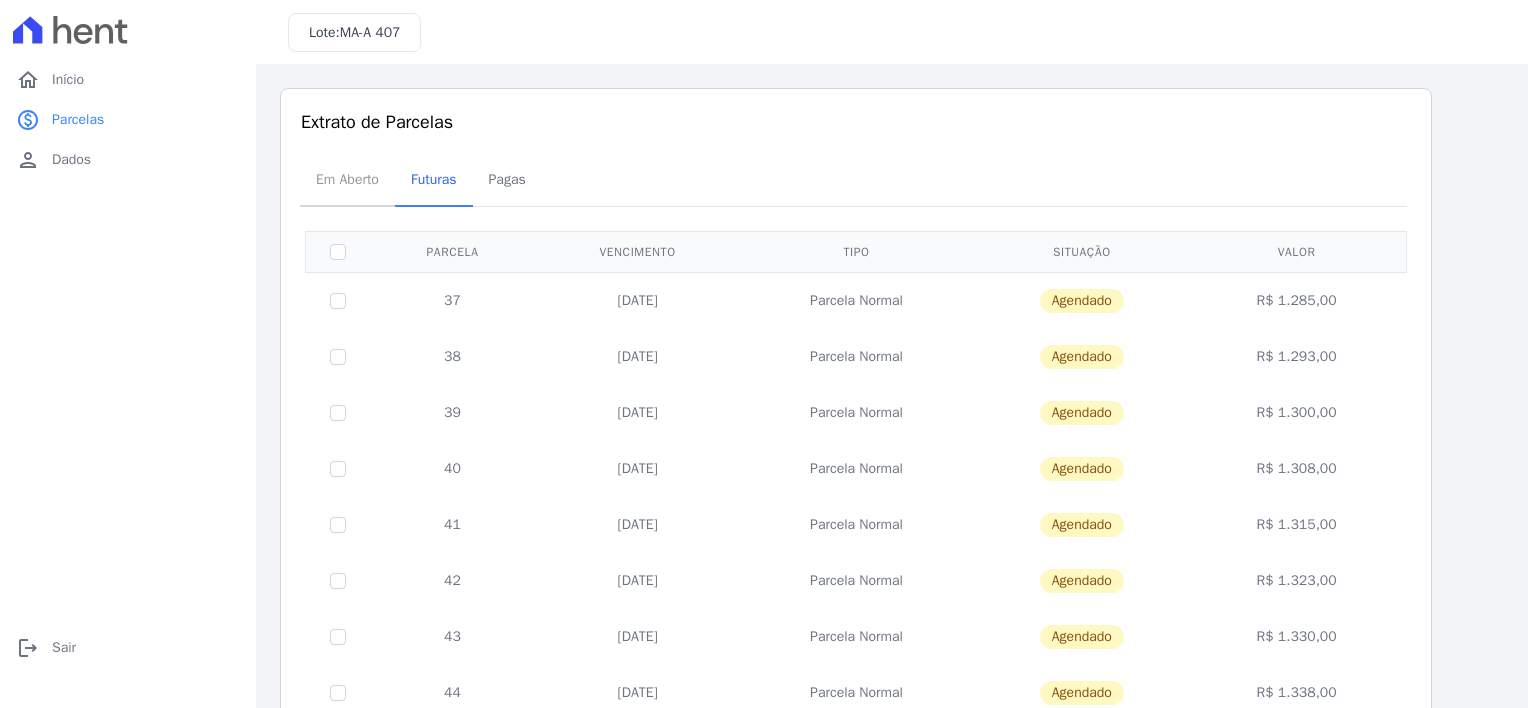 click on "Em Aberto" at bounding box center (347, 179) 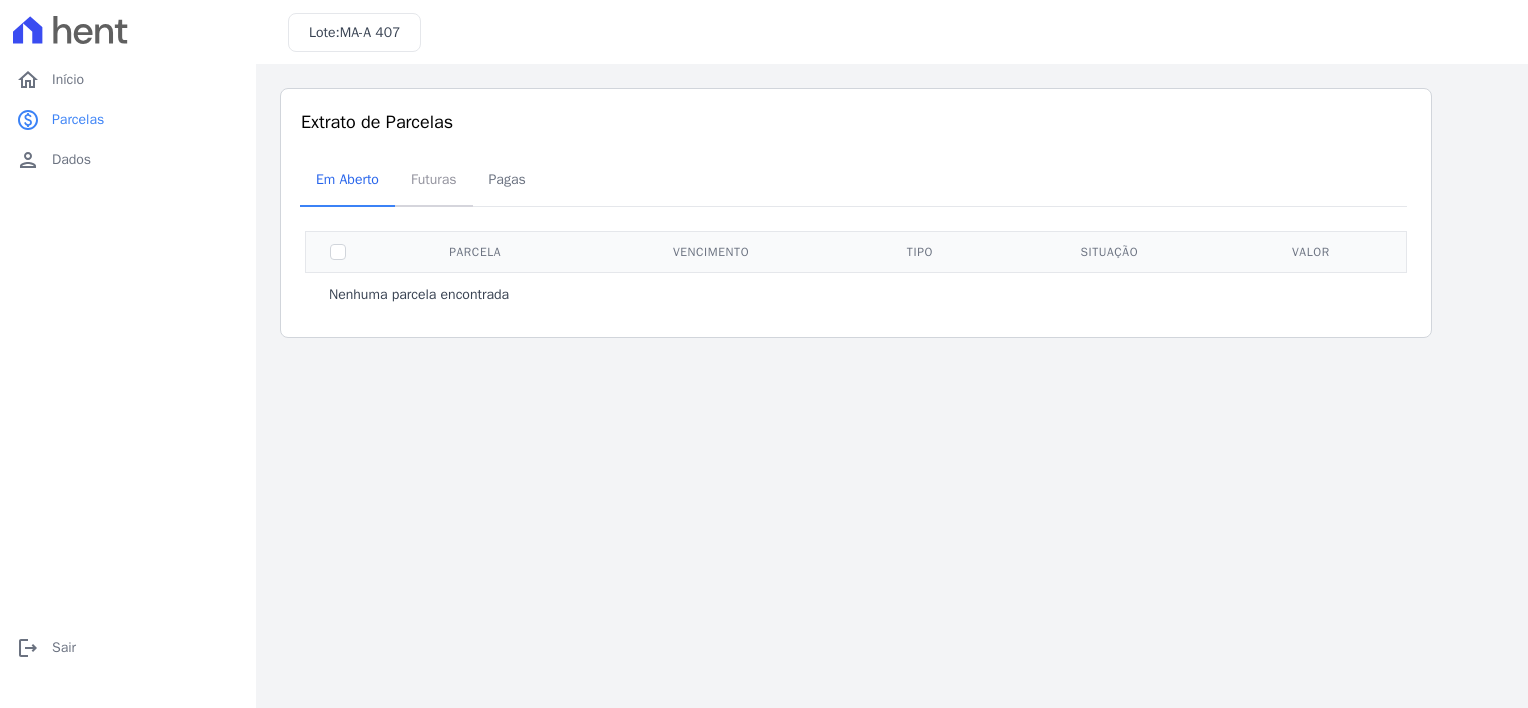 click on "Futuras" at bounding box center (434, 179) 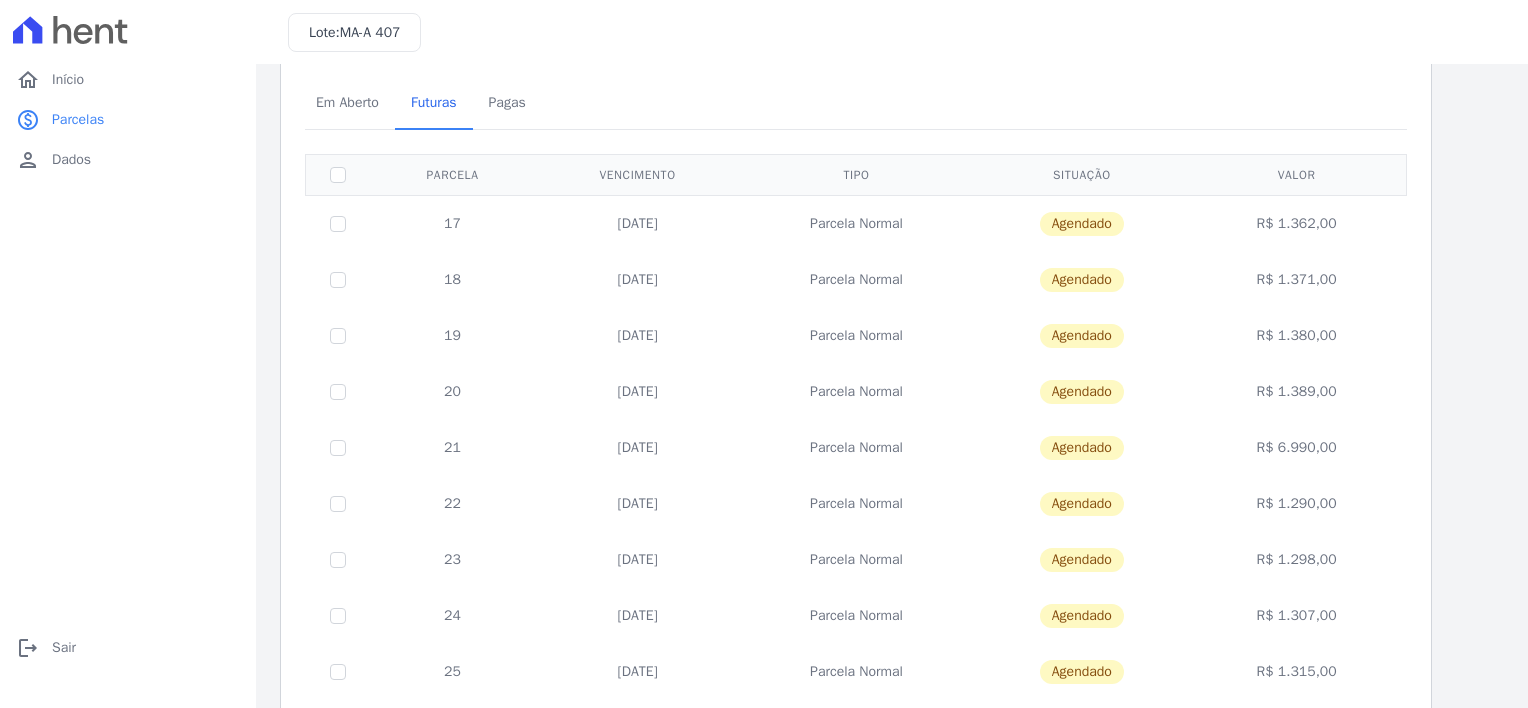 scroll, scrollTop: 84, scrollLeft: 0, axis: vertical 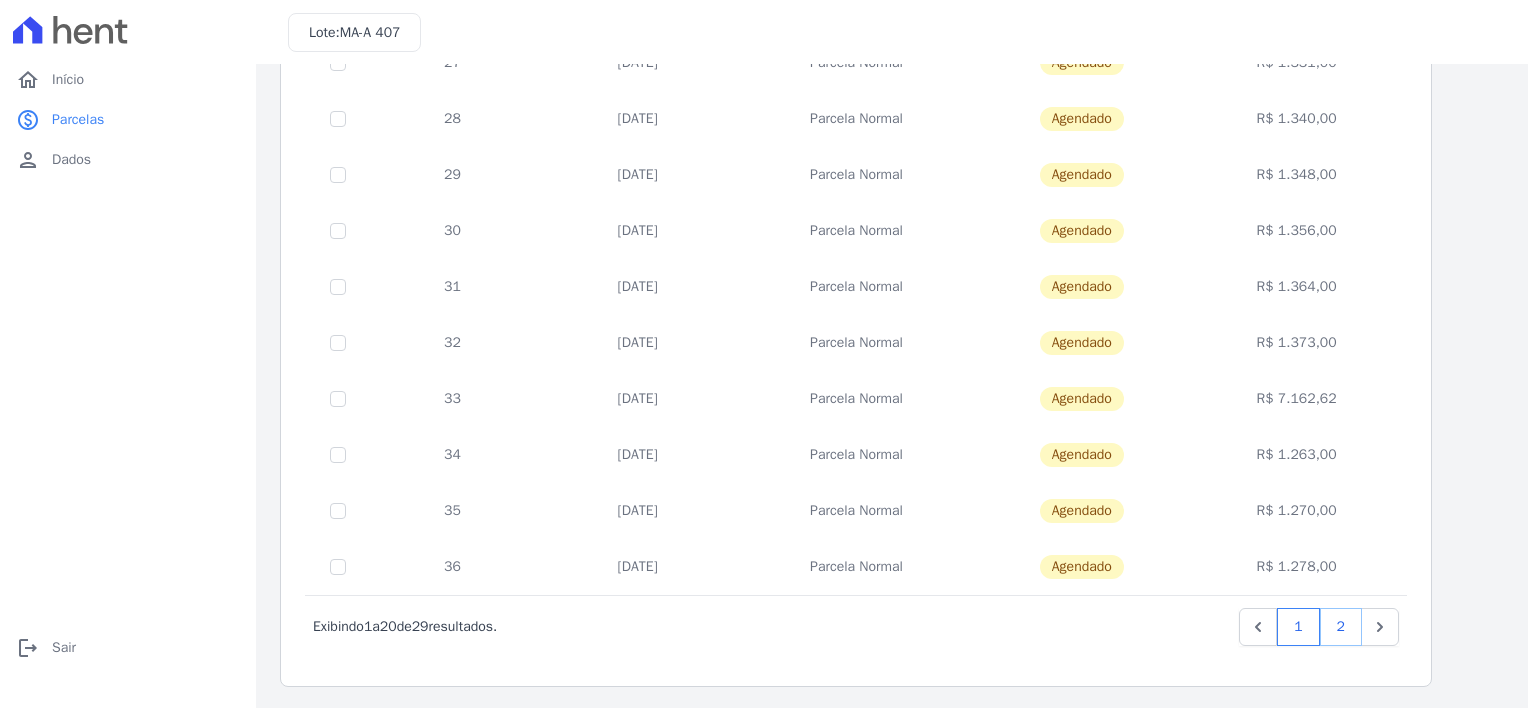 click on "2" at bounding box center [1341, 627] 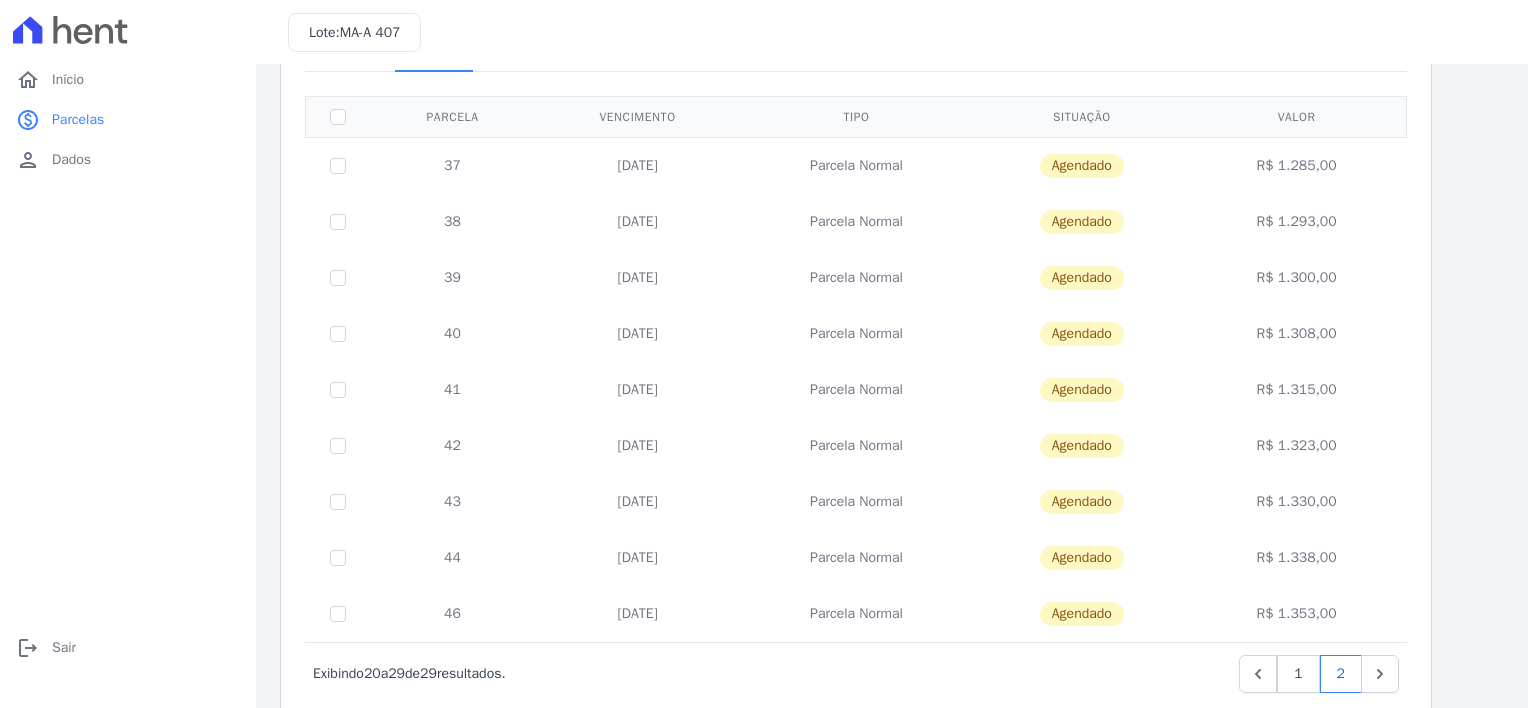 scroll, scrollTop: 182, scrollLeft: 0, axis: vertical 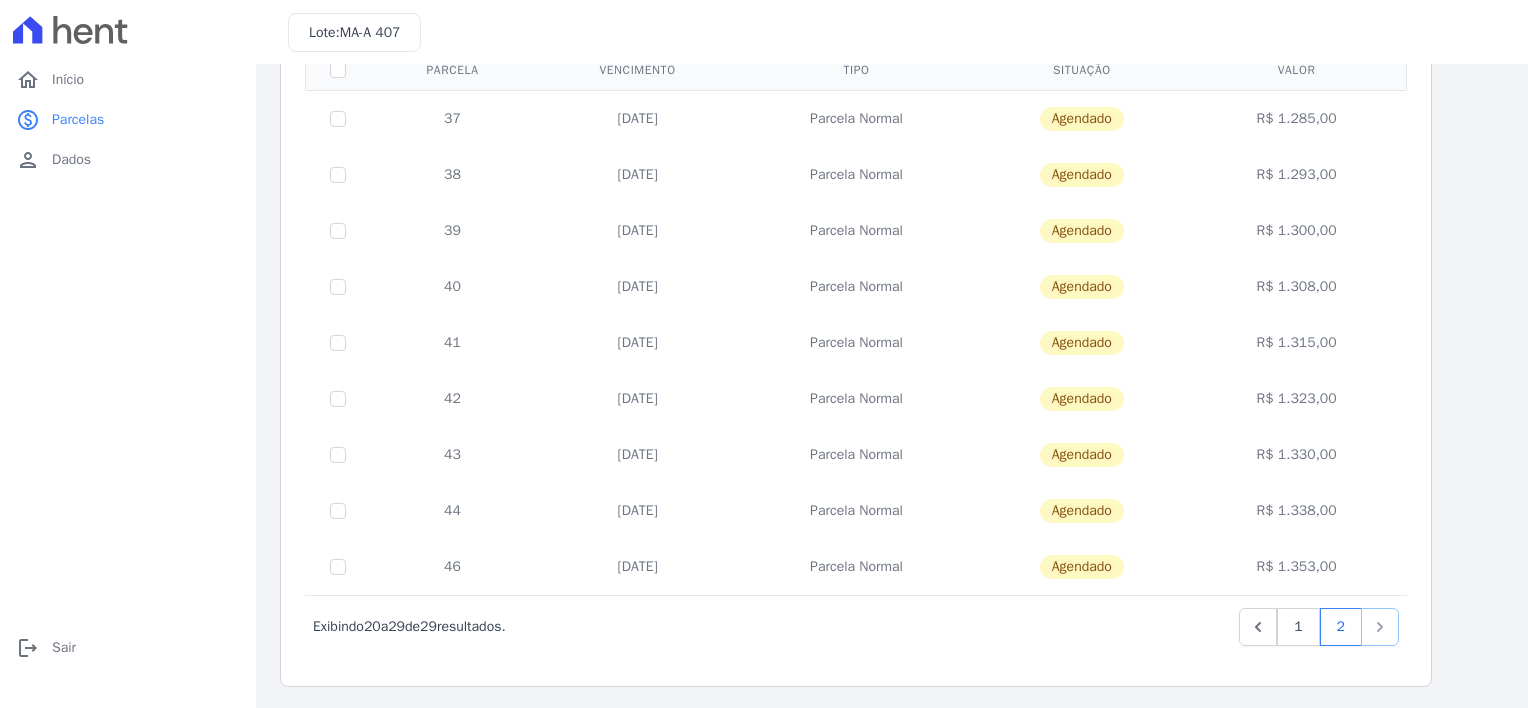 click at bounding box center (1380, 627) 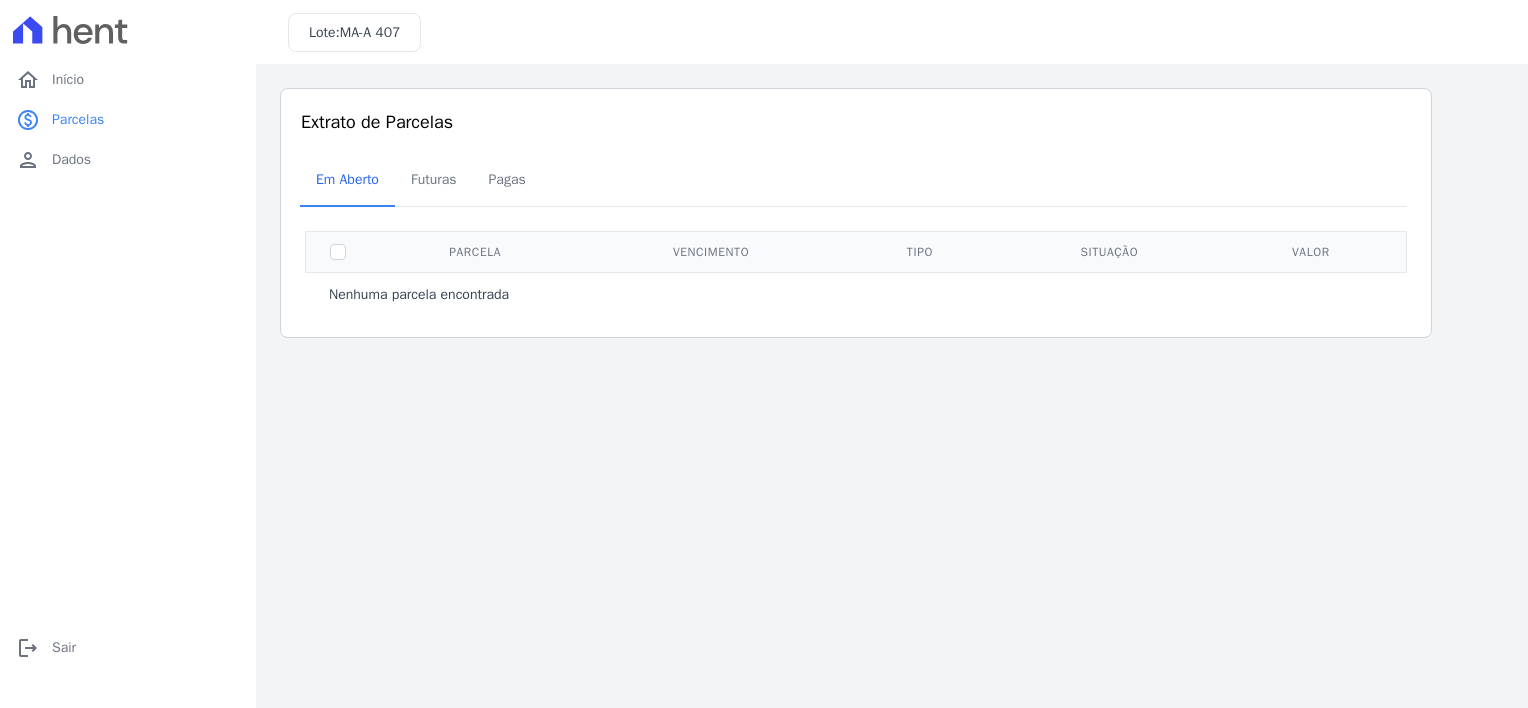 drag, startPoint x: 1527, startPoint y: 543, endPoint x: 1531, endPoint y: 524, distance: 19.416489 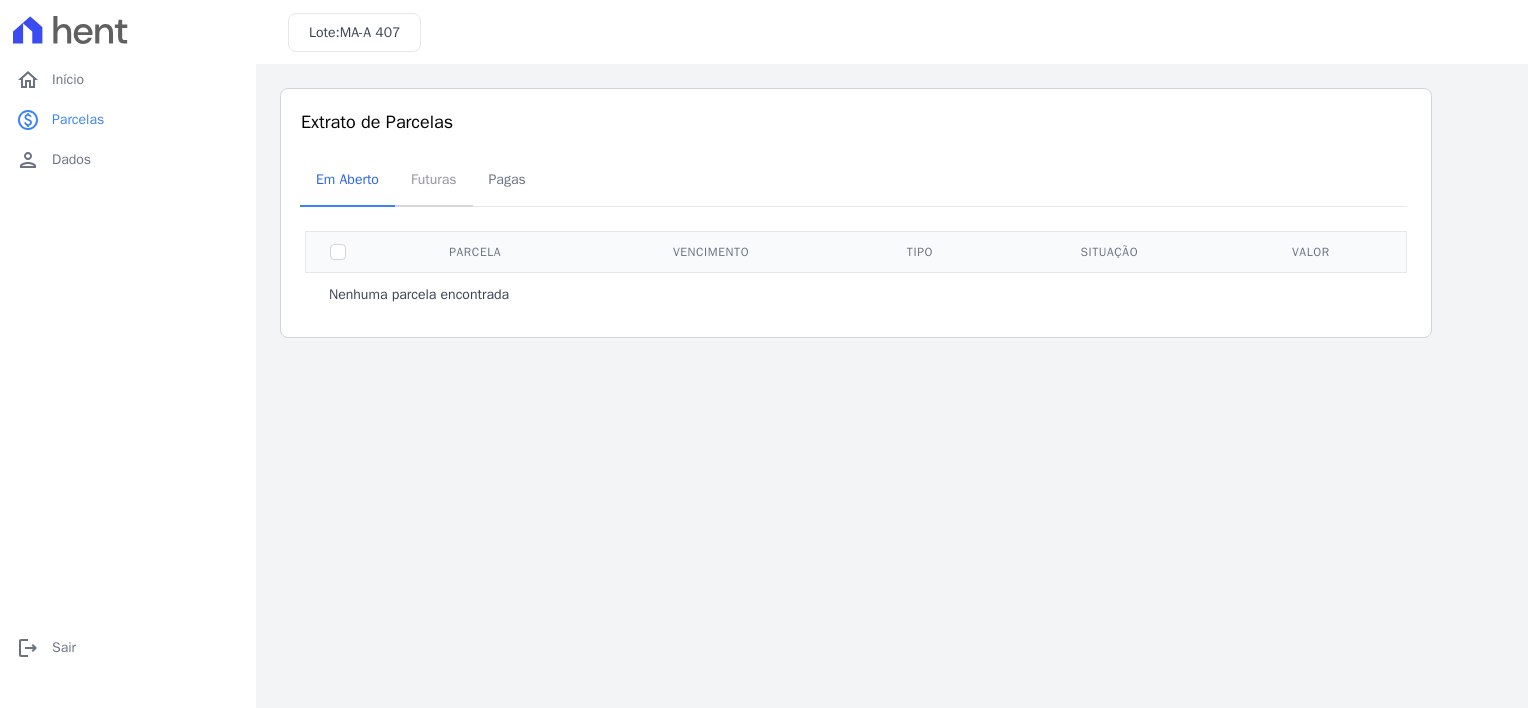 click on "Futuras" at bounding box center [434, 179] 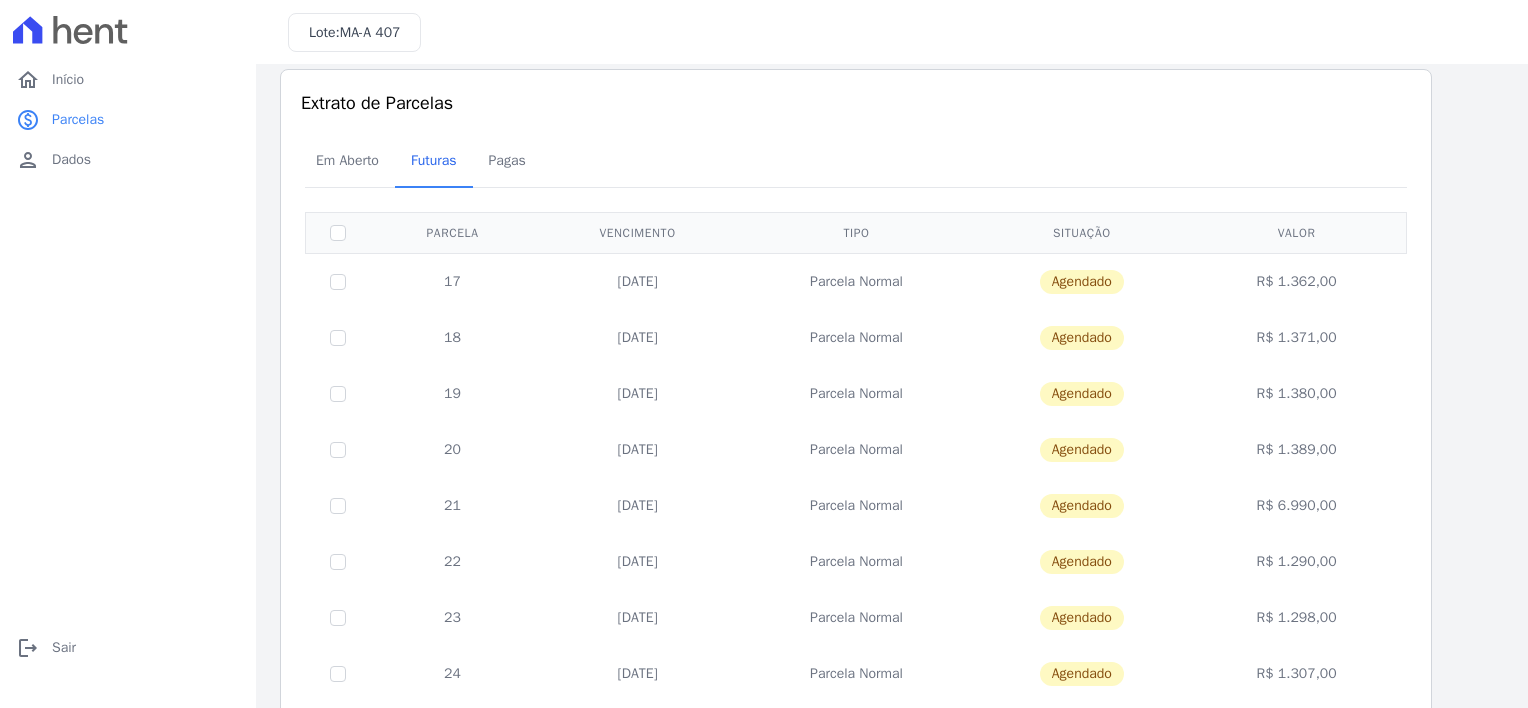 scroll, scrollTop: 0, scrollLeft: 0, axis: both 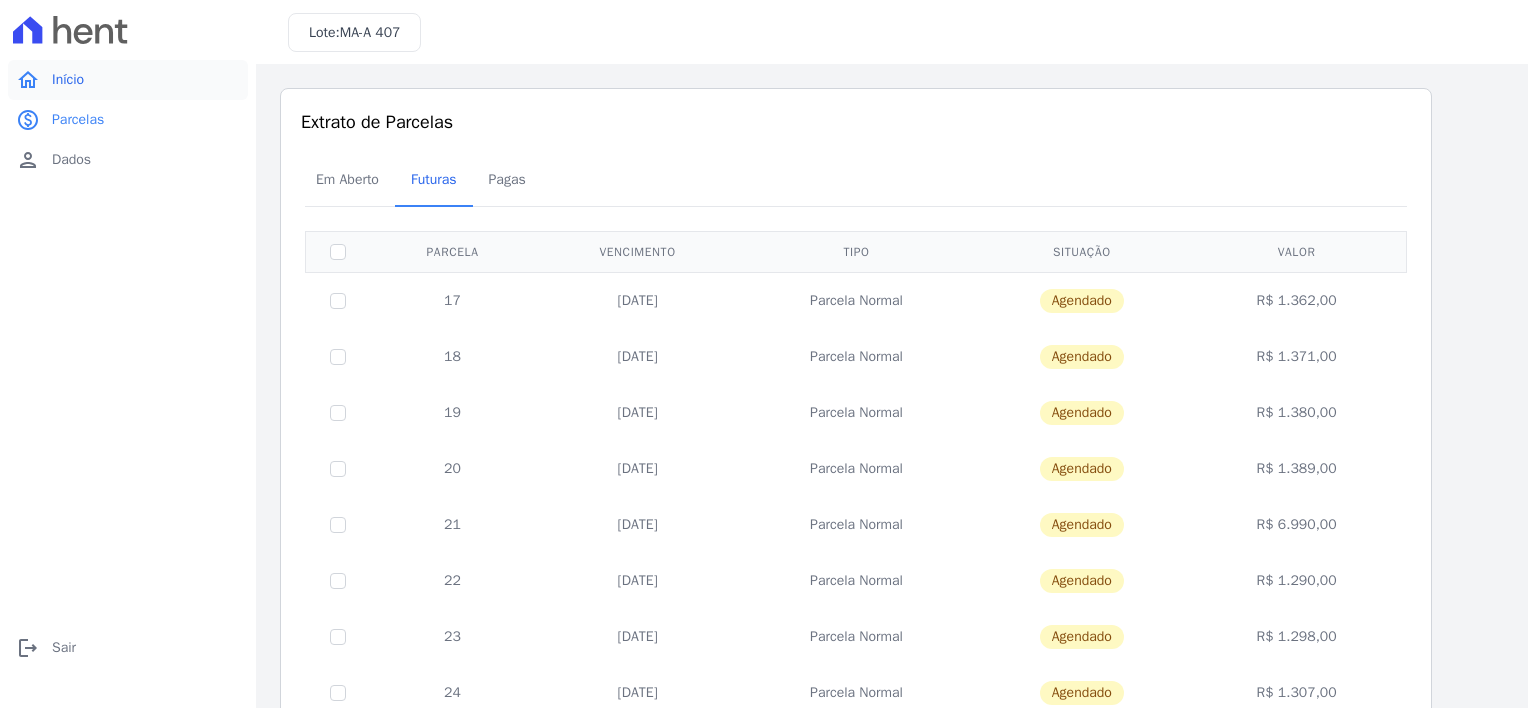 click on "home Início" at bounding box center [128, 80] 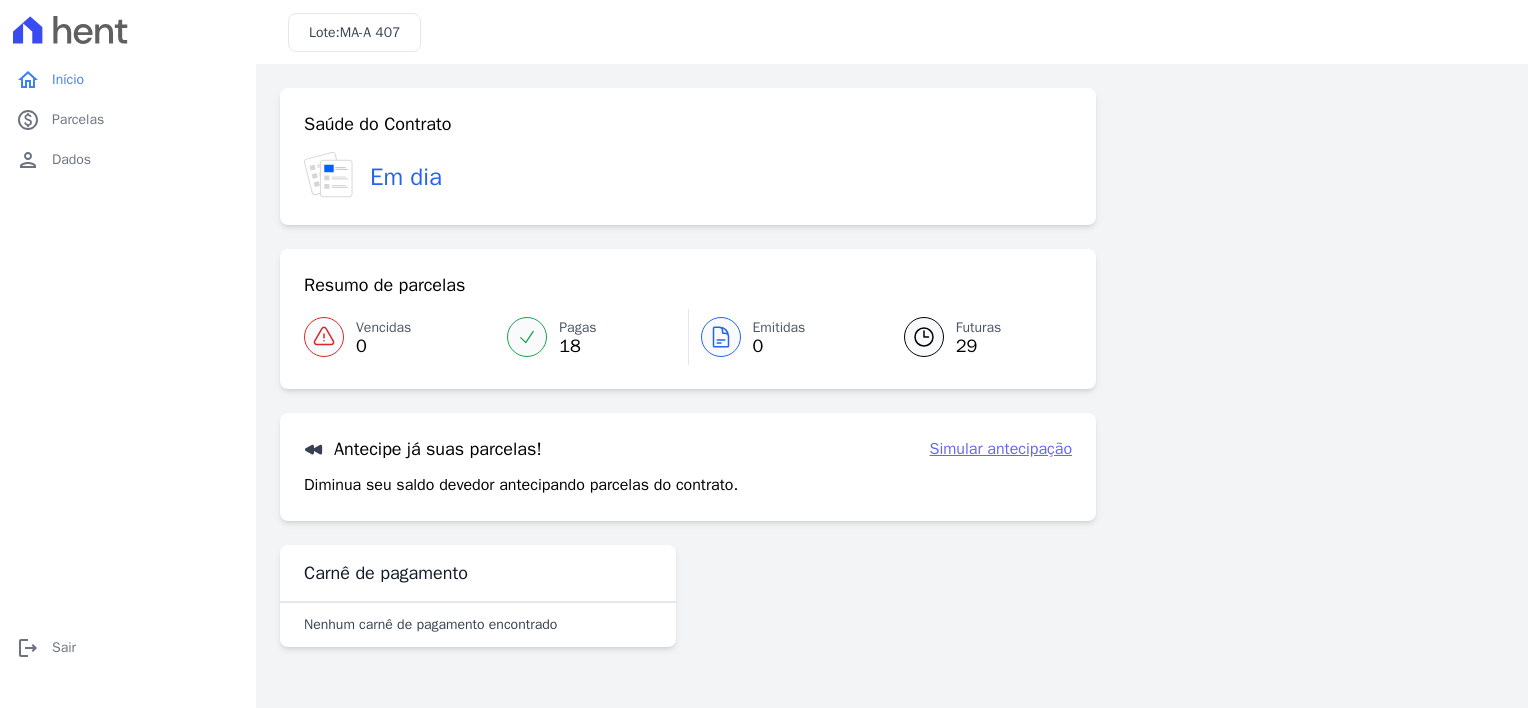 drag, startPoint x: 1527, startPoint y: 338, endPoint x: 1531, endPoint y: 379, distance: 41.19466 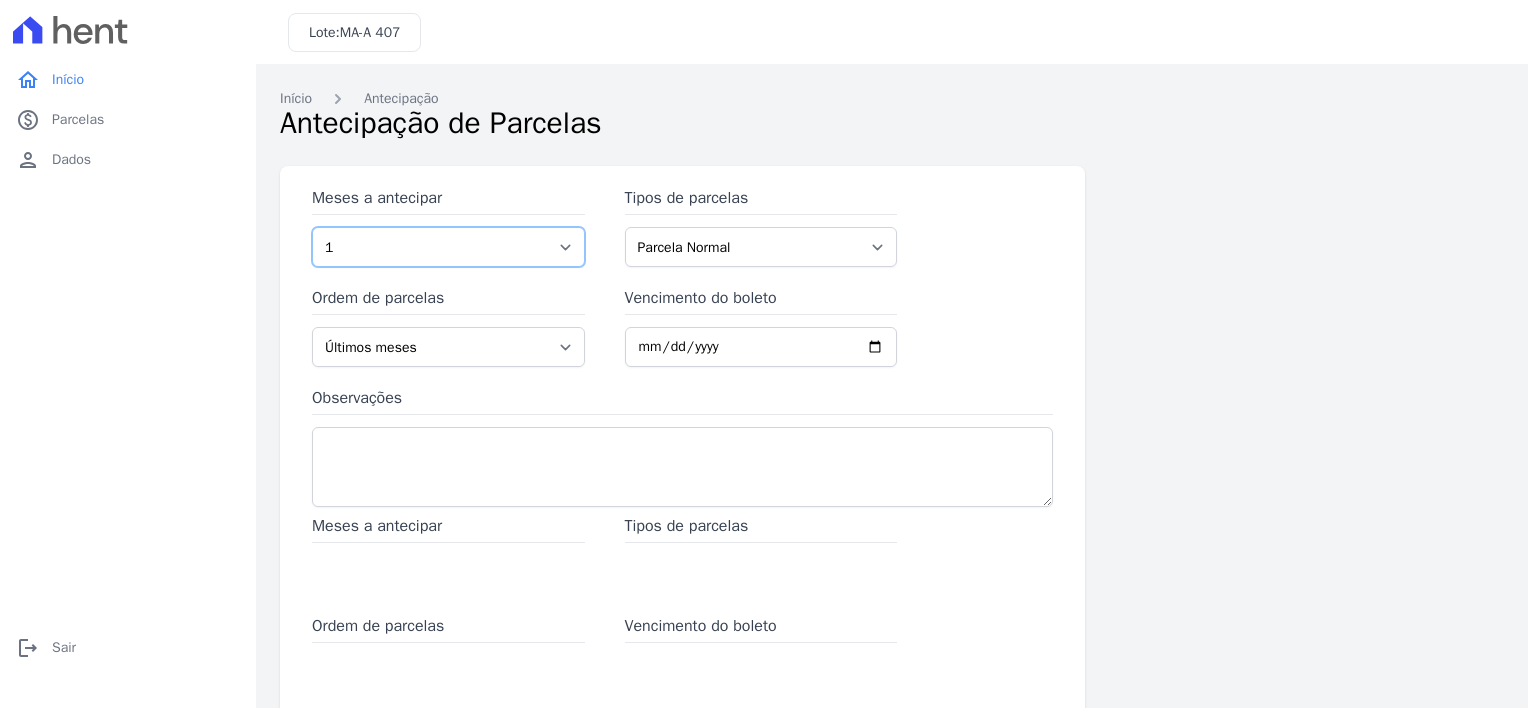 click on "1
2
3
4
5
6
7
8
9
10
11
12
13
14
15
16
17
18
19
20
21
22
23
24
25
26
27
28
29
30
31
32
33
34
35
36
37
38
39
40
41
42
43
44
45
46" at bounding box center [448, 247] 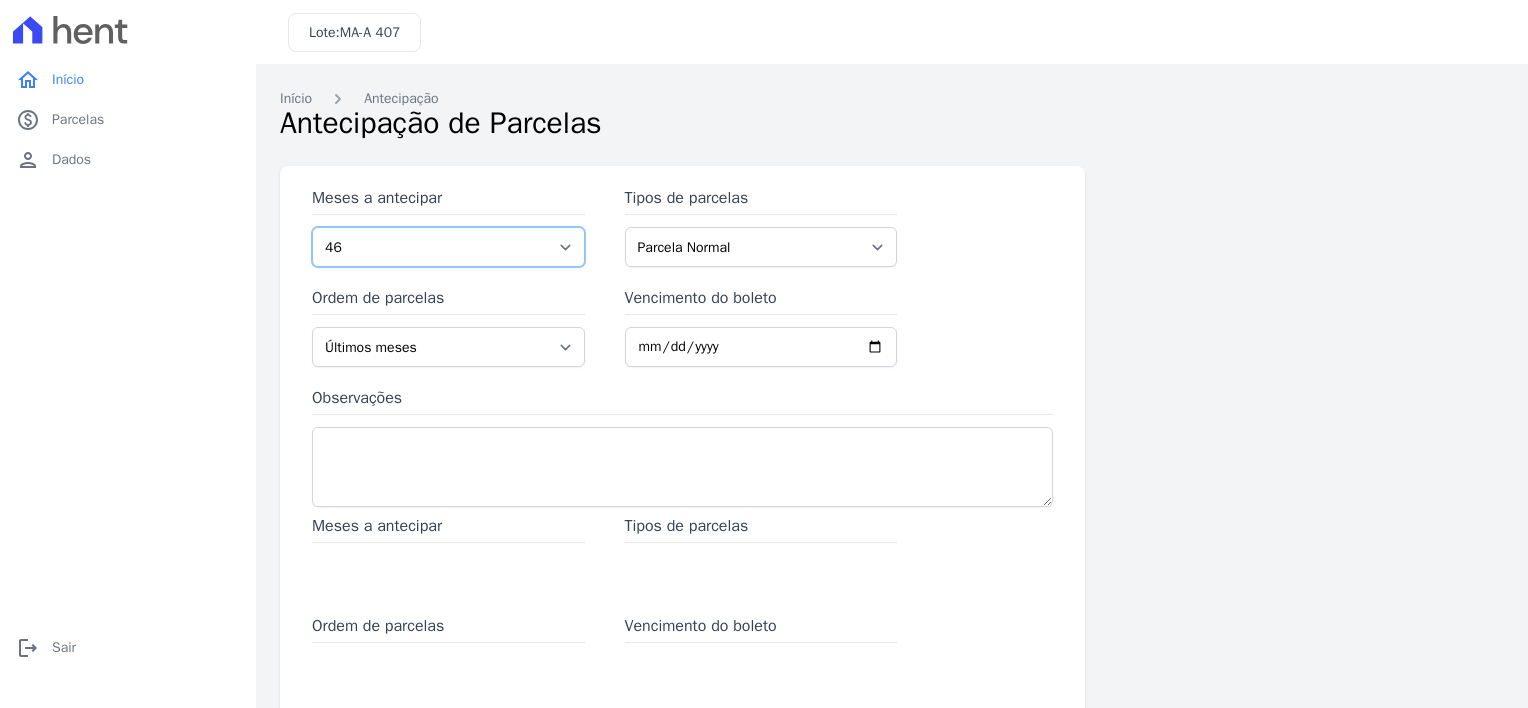 click on "1
2
3
4
5
6
7
8
9
10
11
12
13
14
15
16
17
18
19
20
21
22
23
24
25
26
27
28
29
30
31
32
33
34
35
36
37
38
39
40
41
42
43
44
45
46" at bounding box center (448, 247) 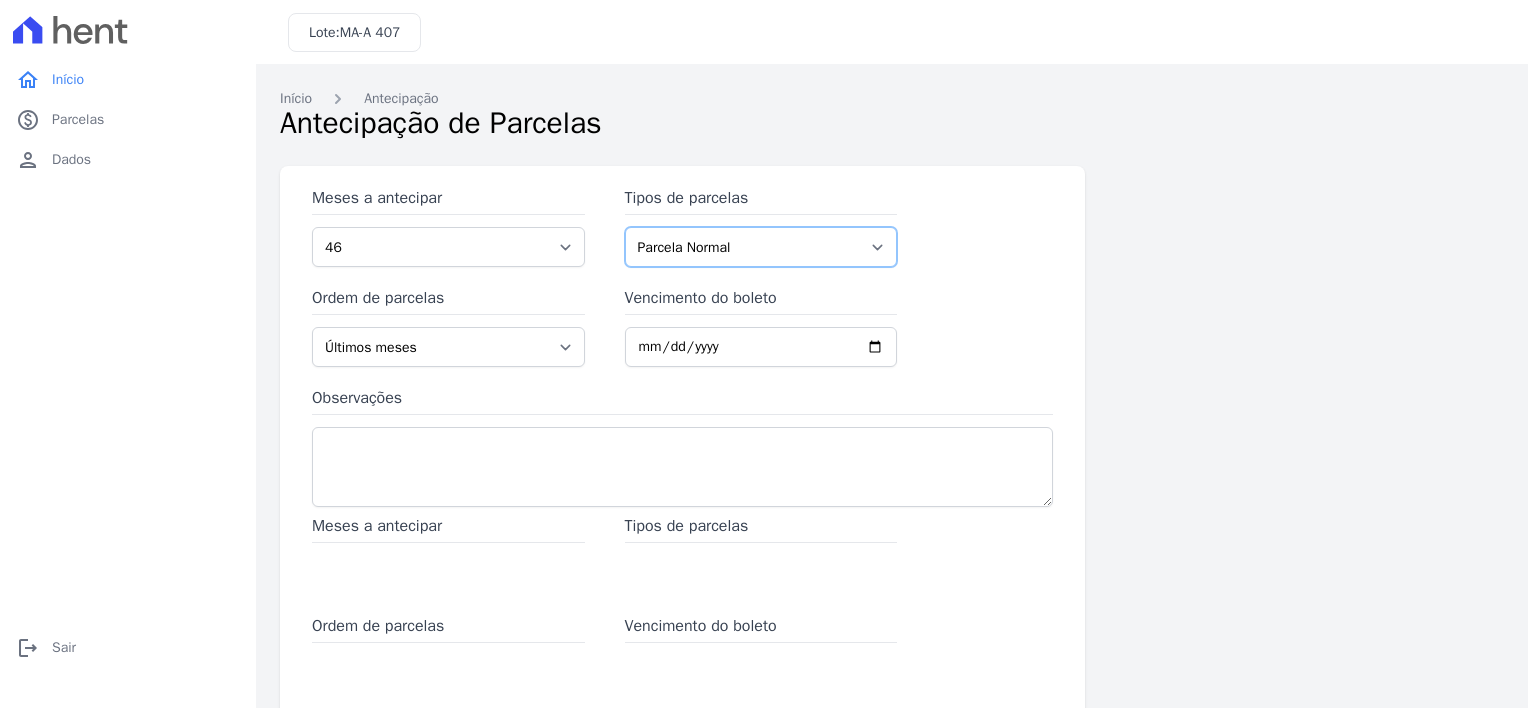 click on "Parcela Normal
Antecipação" at bounding box center (761, 247) 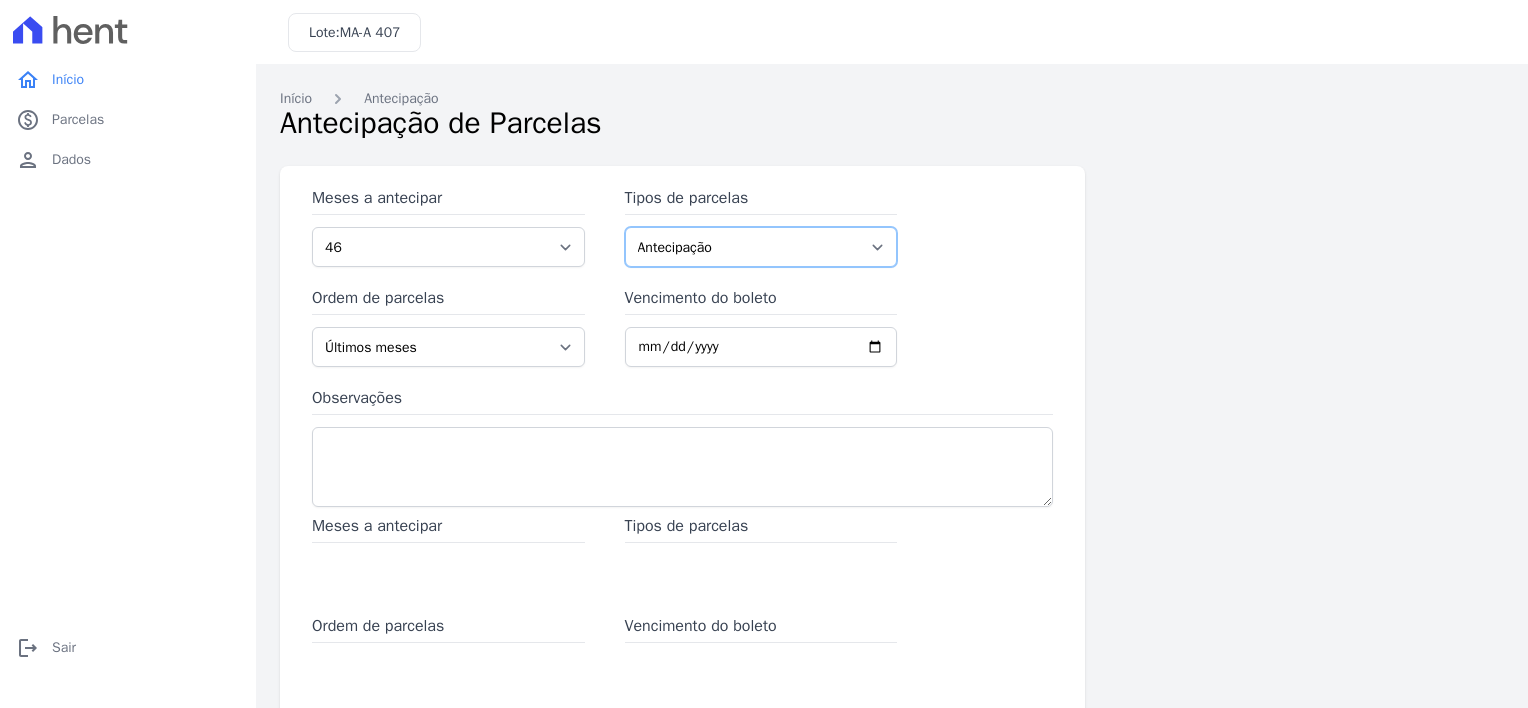 click on "Parcela Normal
Antecipação" at bounding box center (761, 247) 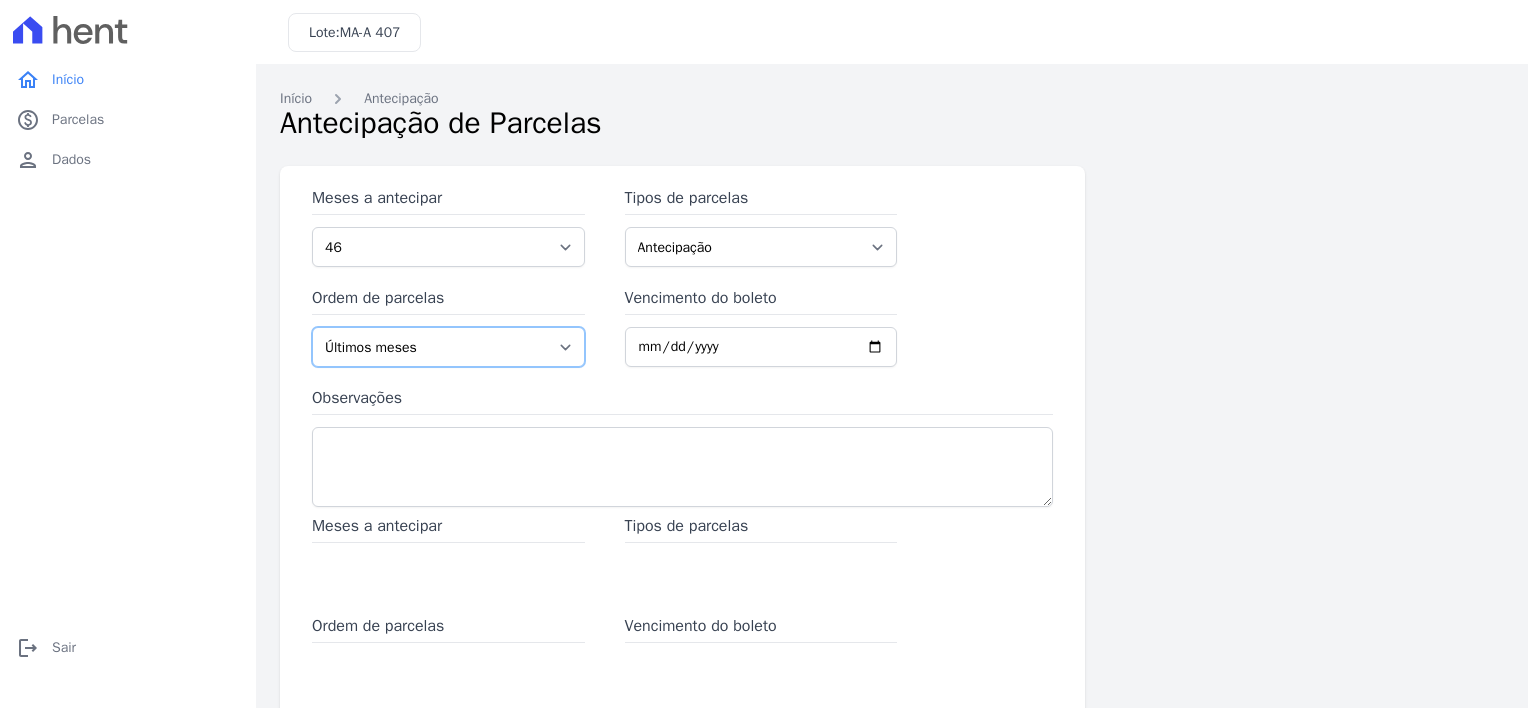 click on "Últimos meses
Primeiros meses" at bounding box center (448, 347) 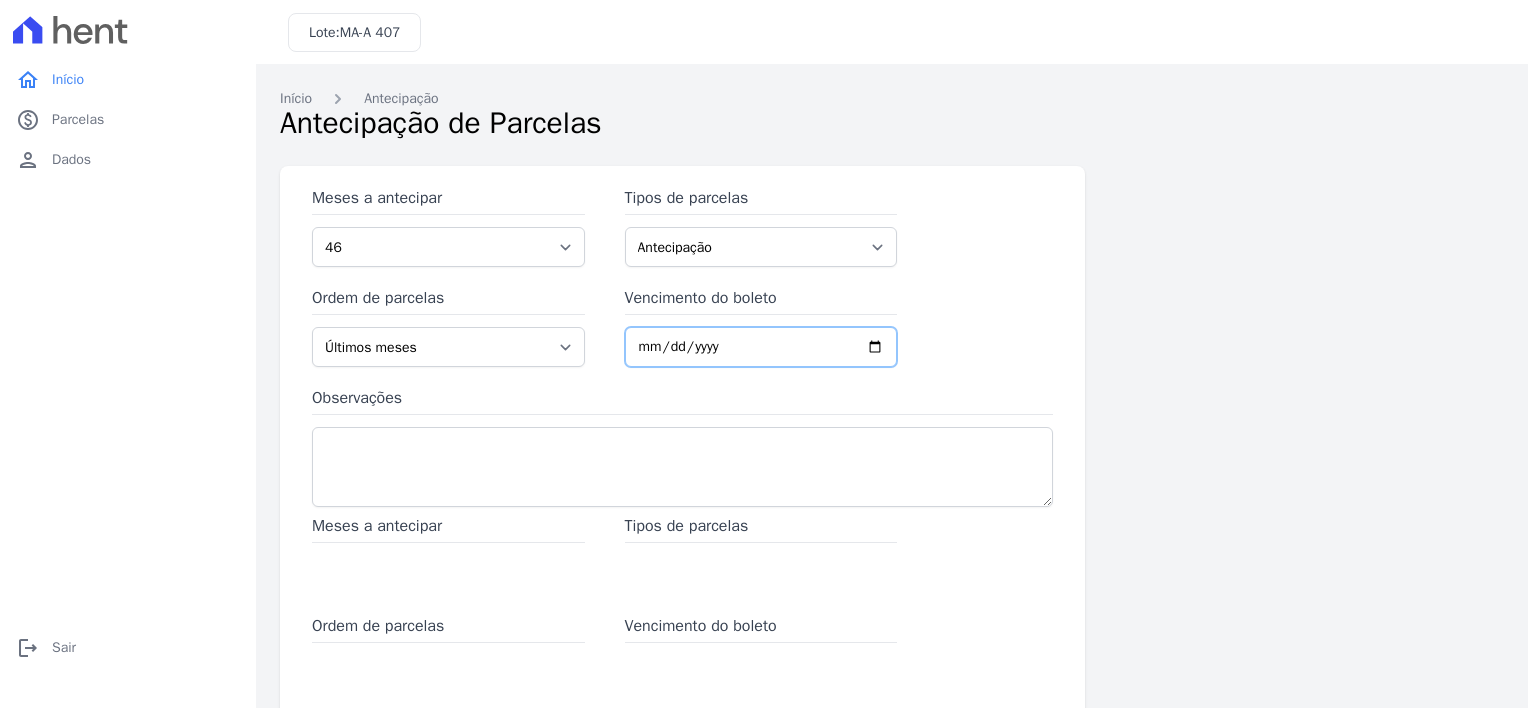 click on "Vencimento do boleto" at bounding box center [761, 347] 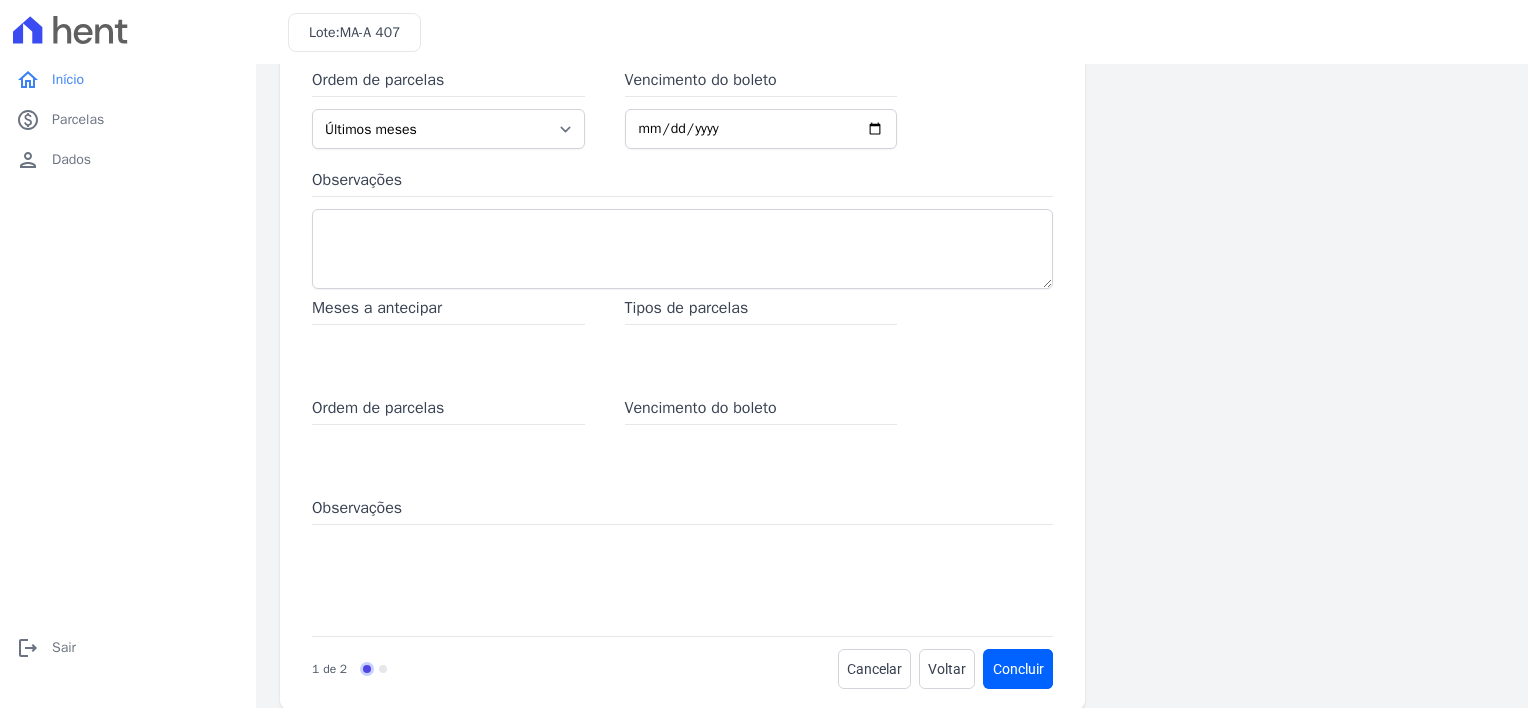 scroll, scrollTop: 243, scrollLeft: 0, axis: vertical 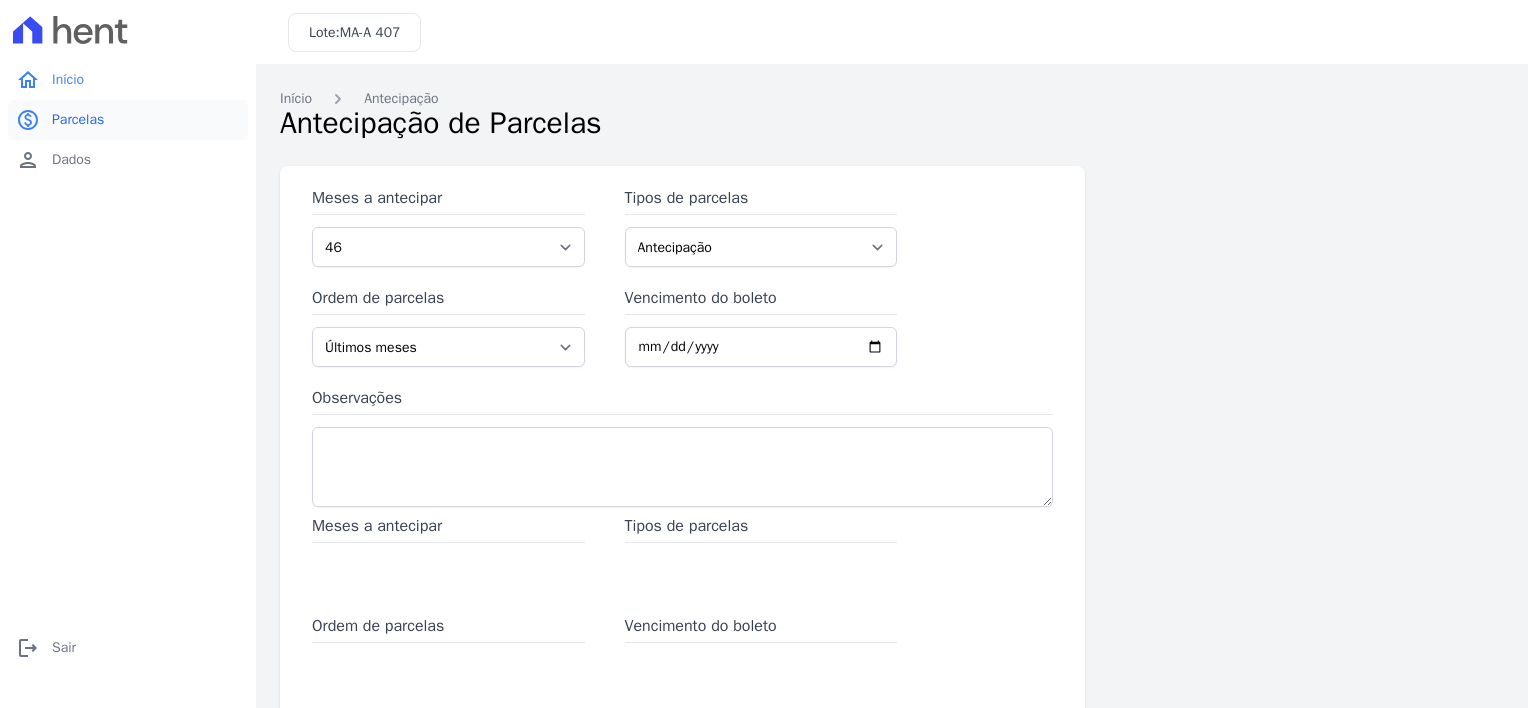 click on "Parcelas" at bounding box center (78, 120) 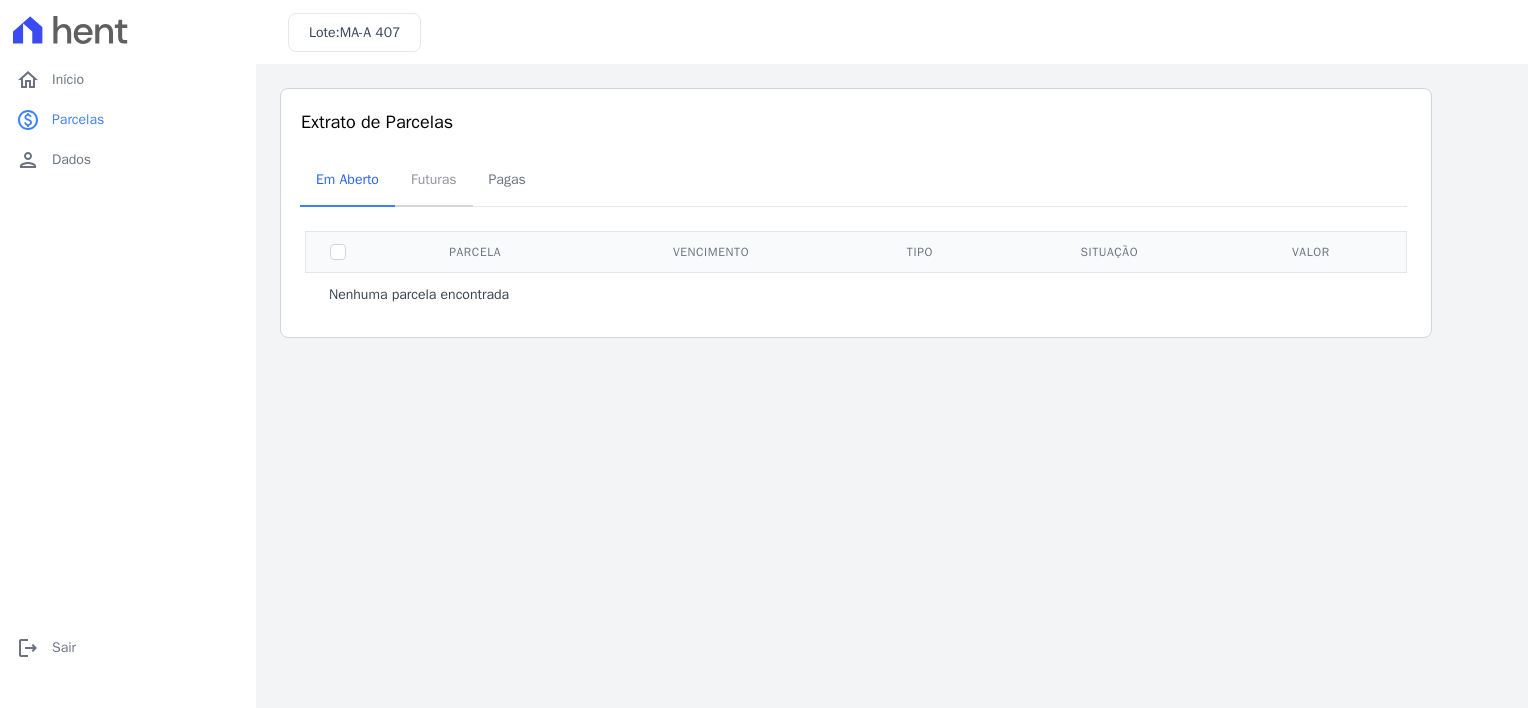 click on "Futuras" at bounding box center (434, 179) 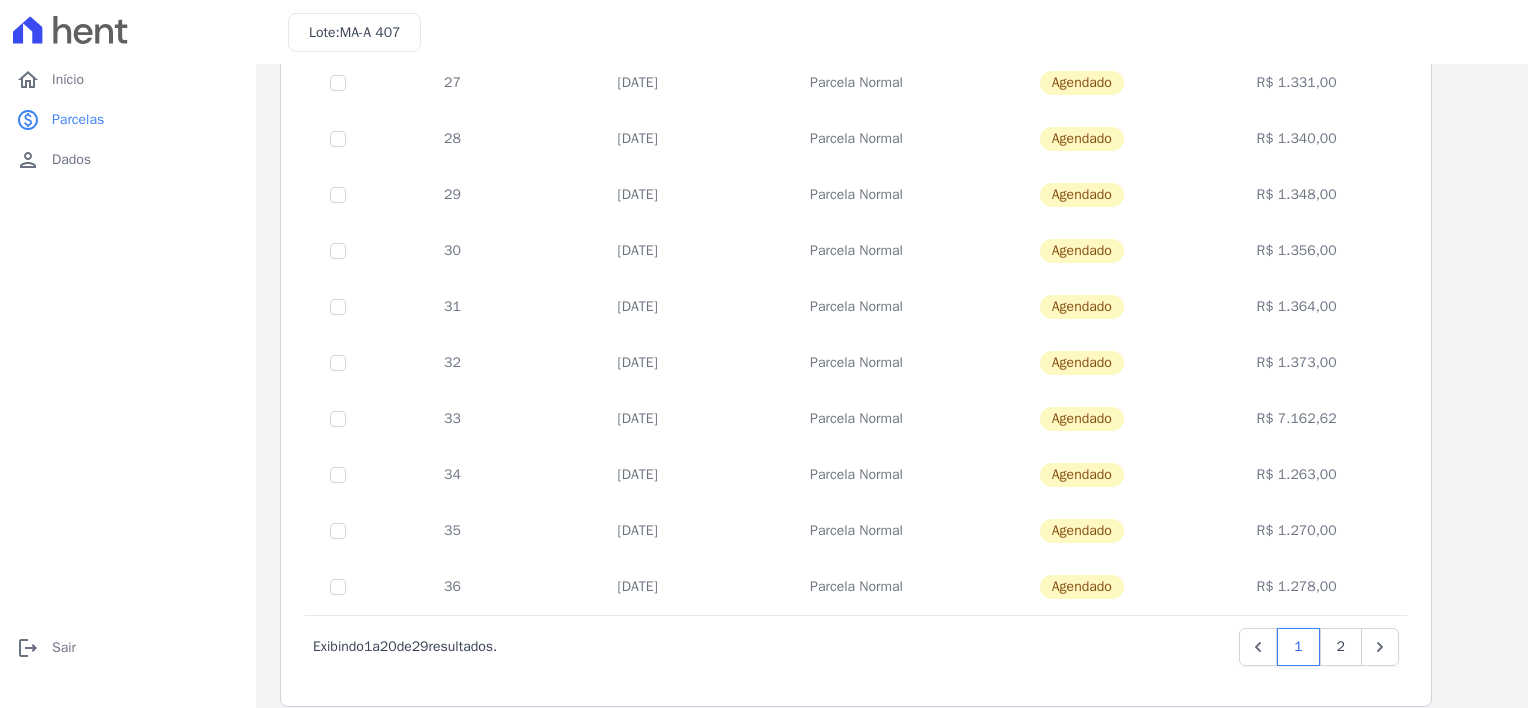 scroll, scrollTop: 798, scrollLeft: 0, axis: vertical 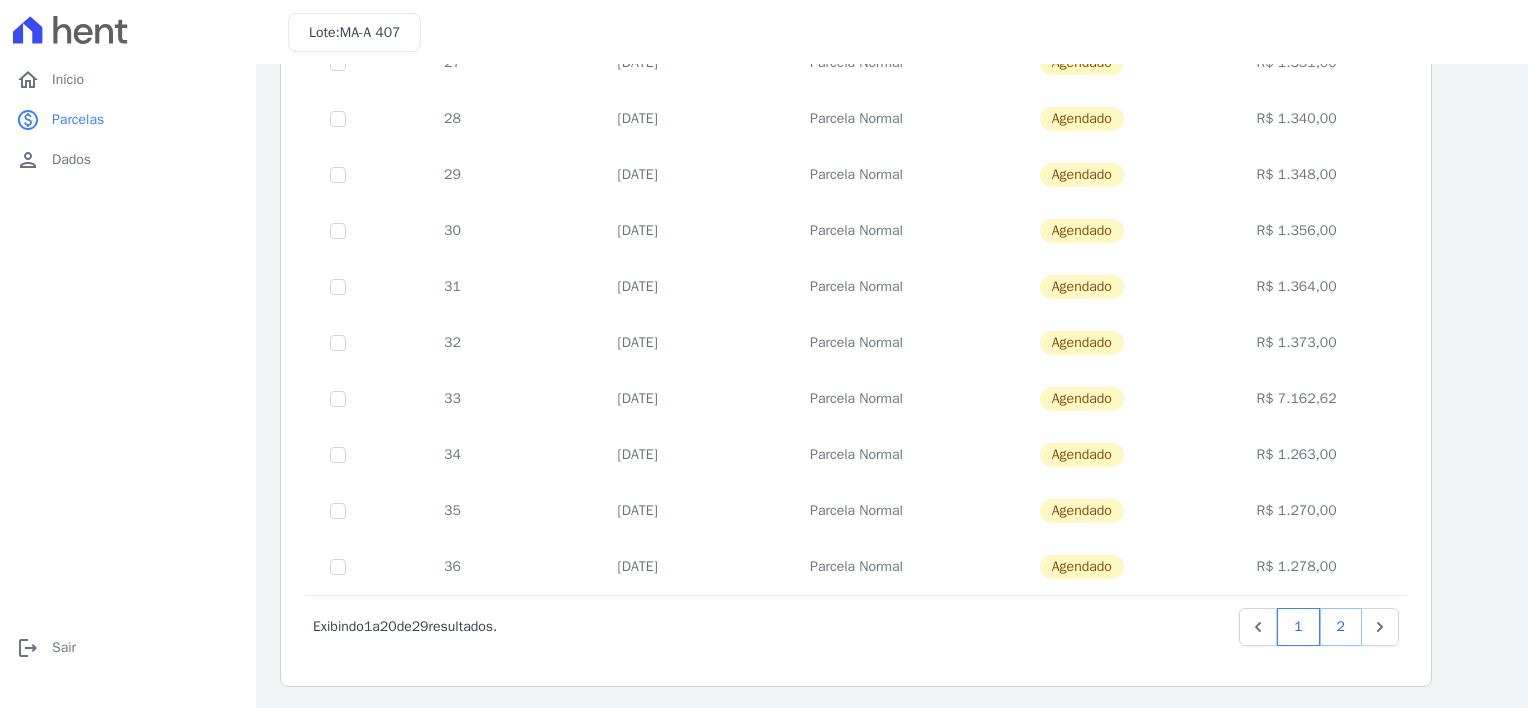 click on "2" at bounding box center (1341, 627) 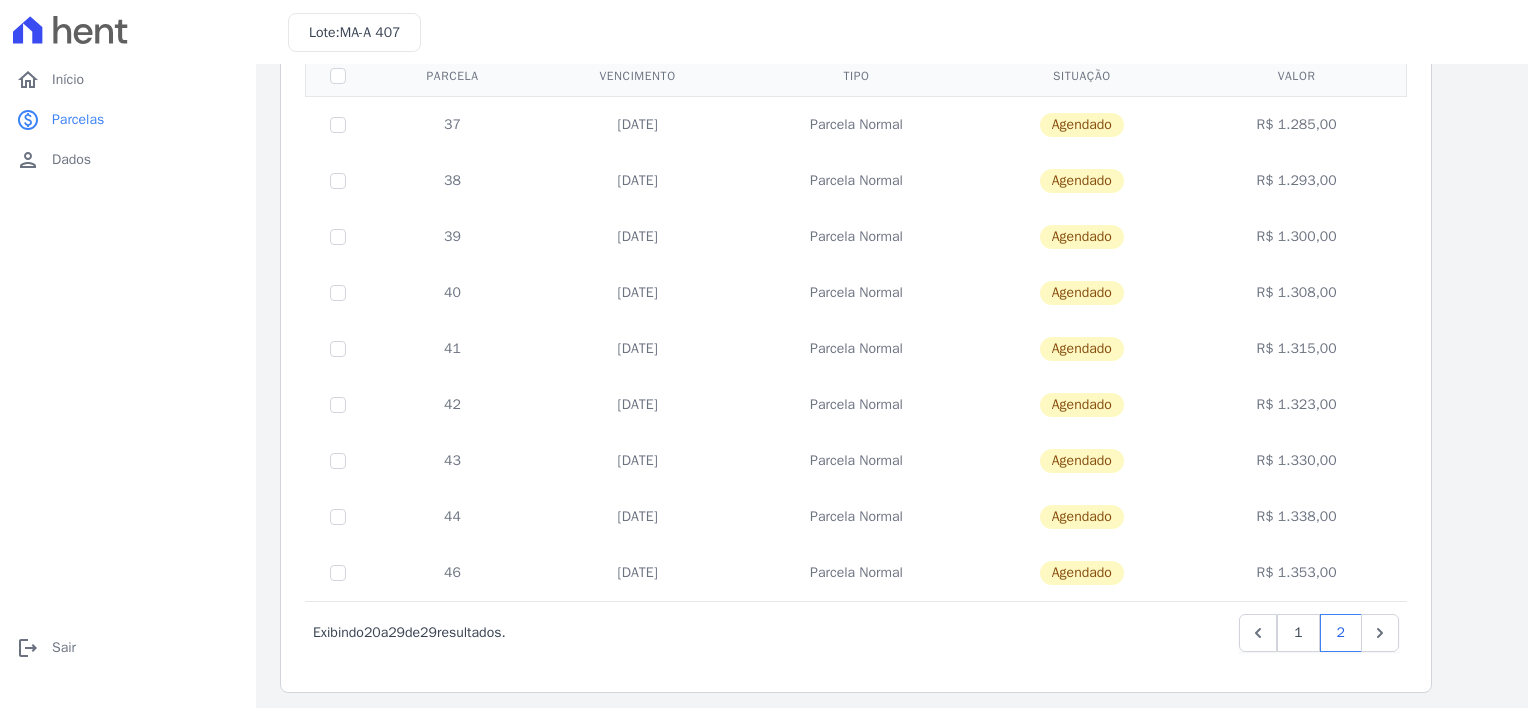 scroll, scrollTop: 182, scrollLeft: 0, axis: vertical 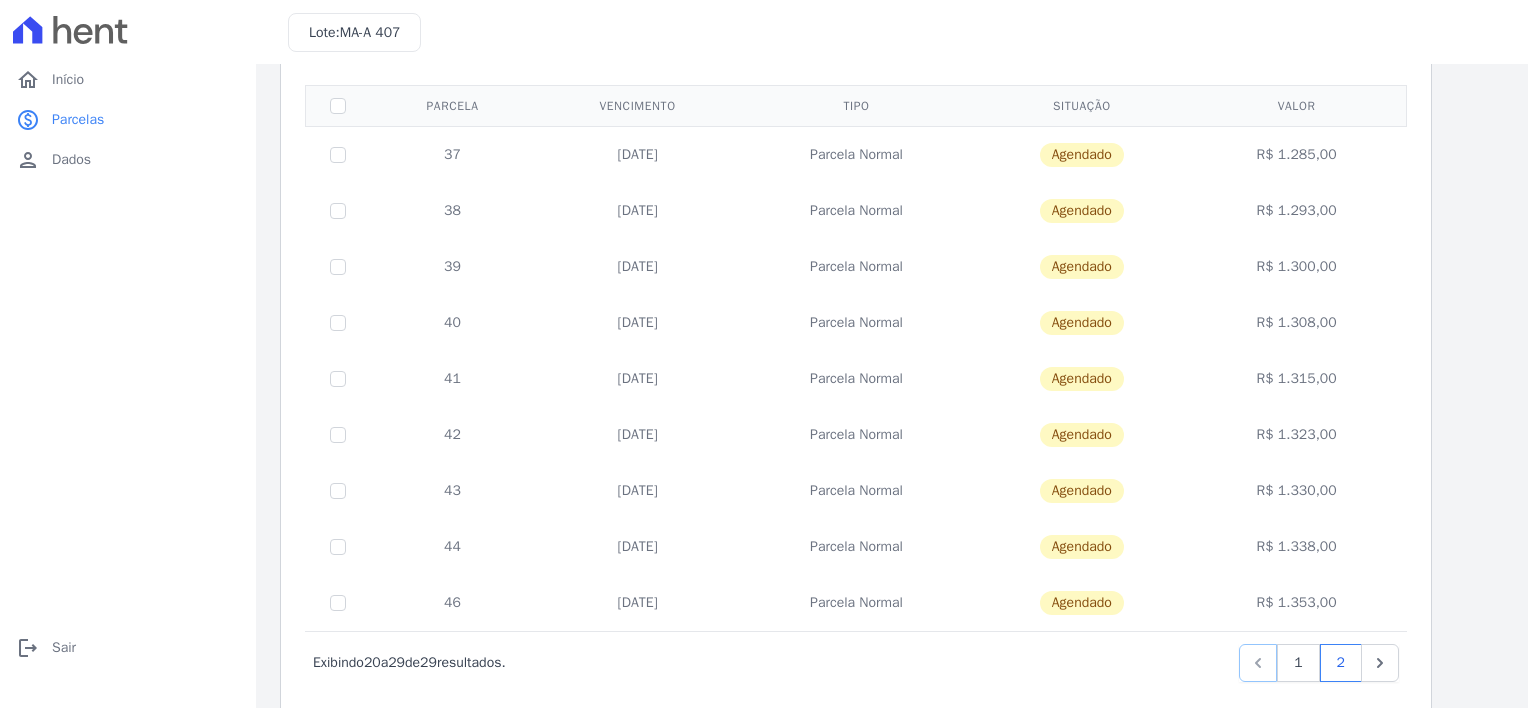 click 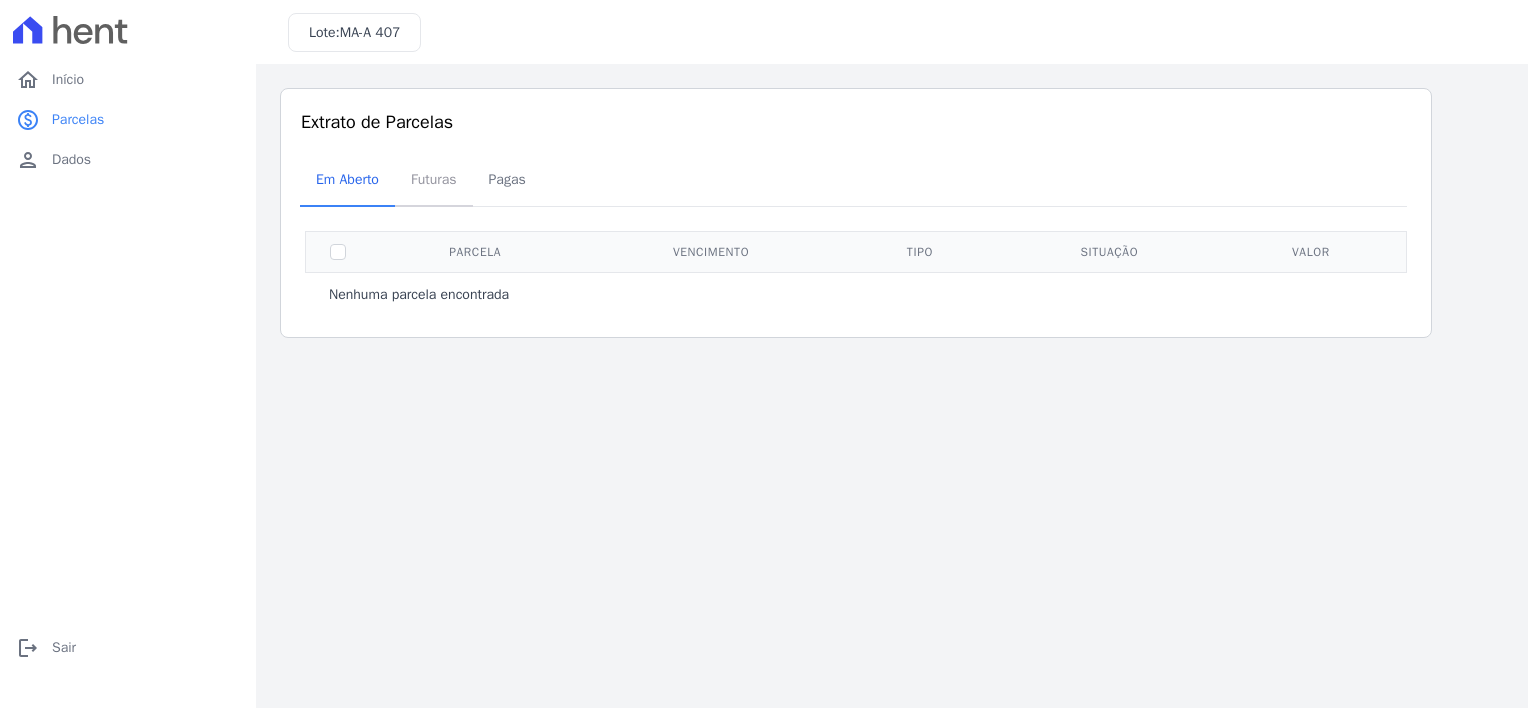 click on "Futuras" at bounding box center [434, 179] 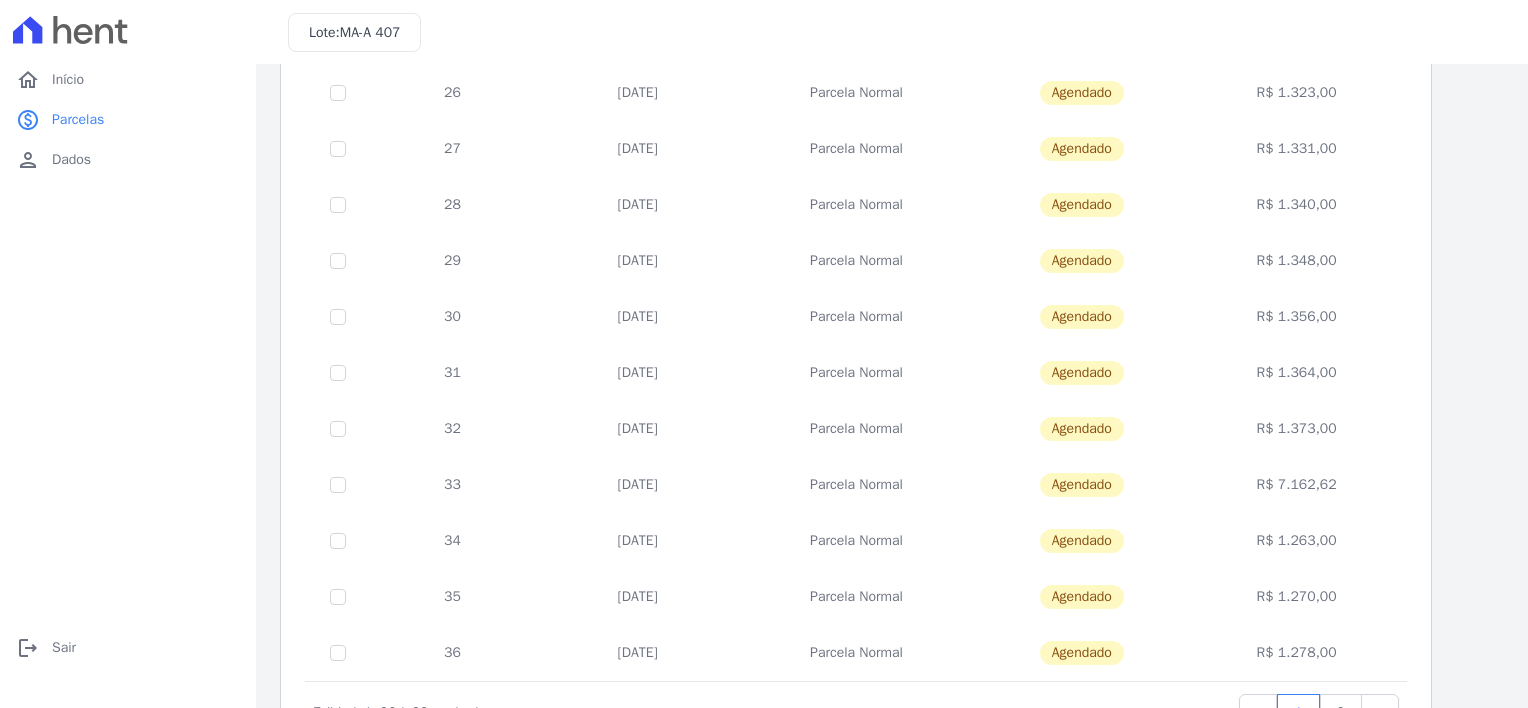 scroll, scrollTop: 798, scrollLeft: 0, axis: vertical 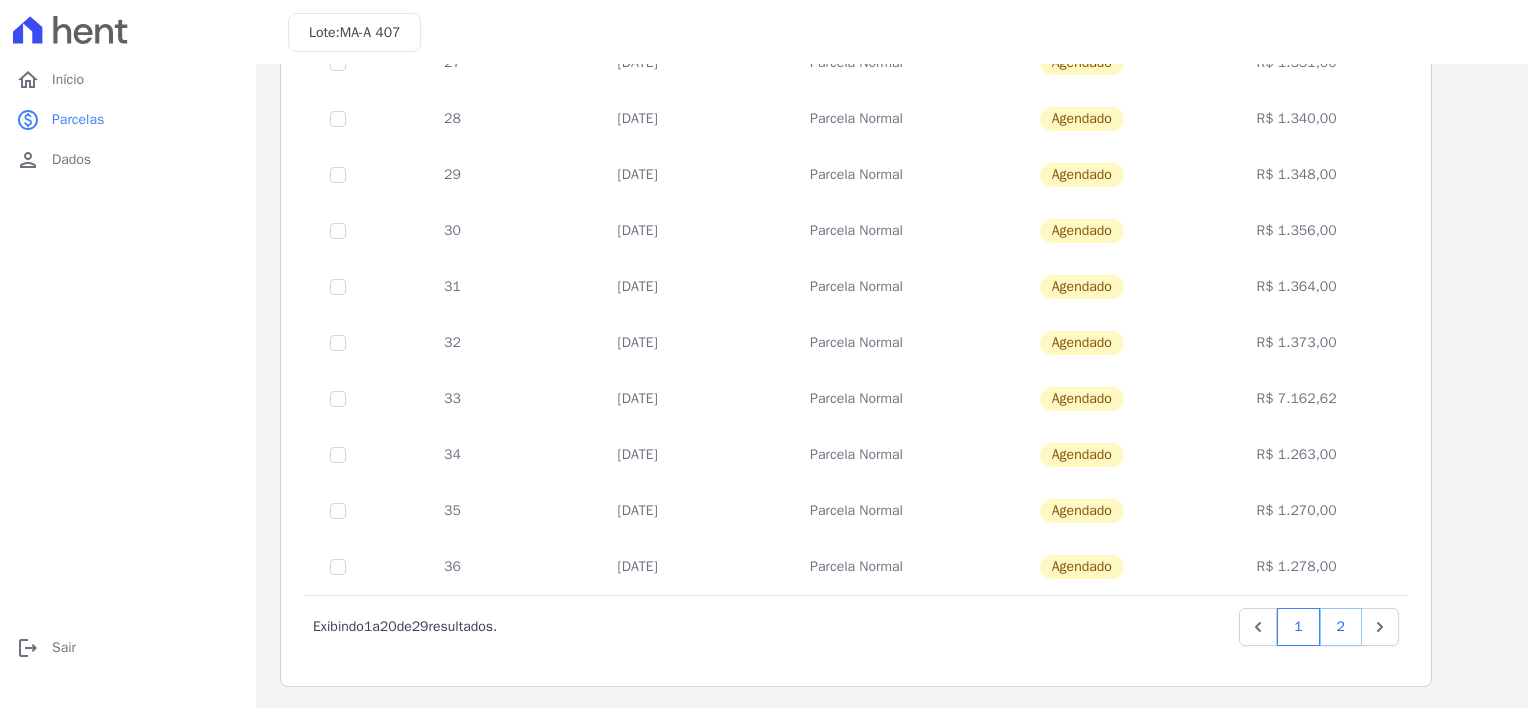 click on "2" at bounding box center (1341, 627) 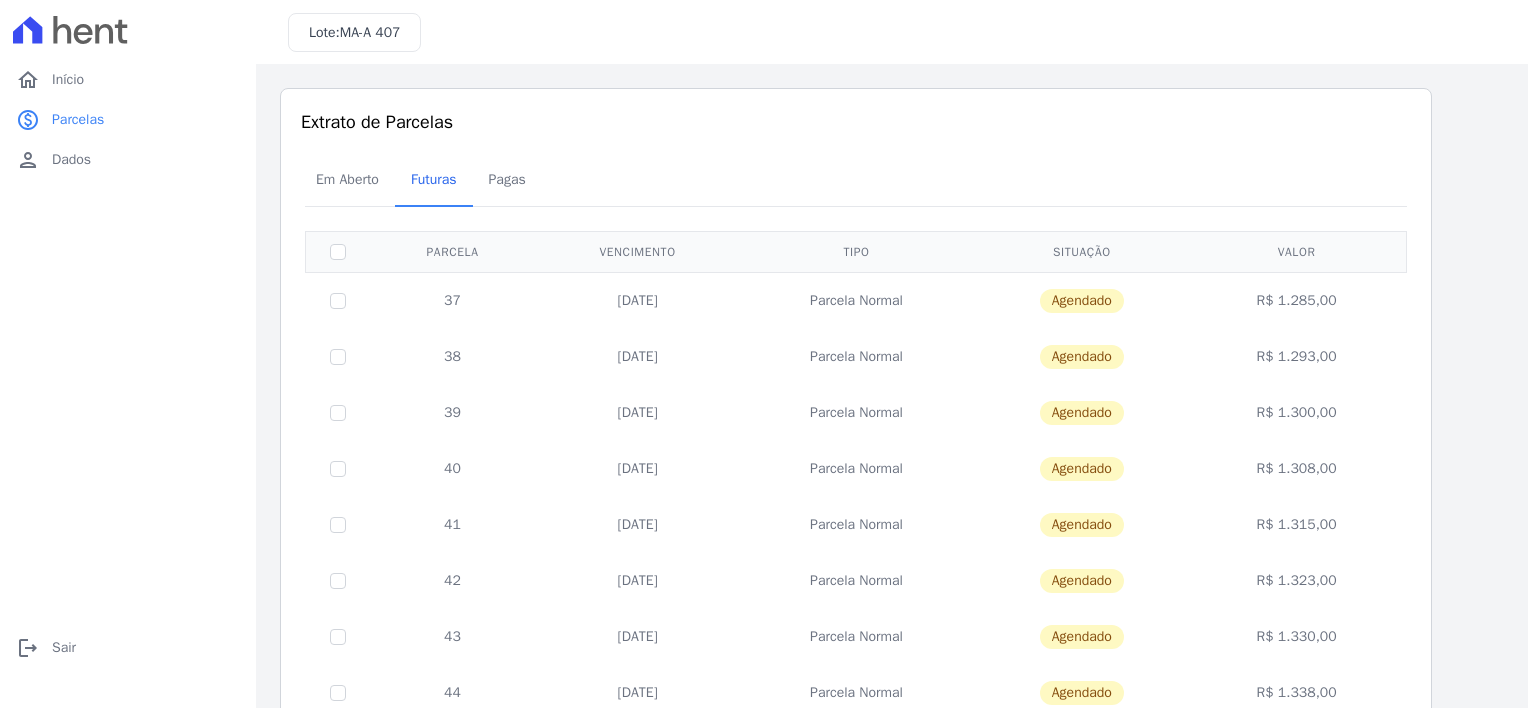 scroll, scrollTop: 182, scrollLeft: 0, axis: vertical 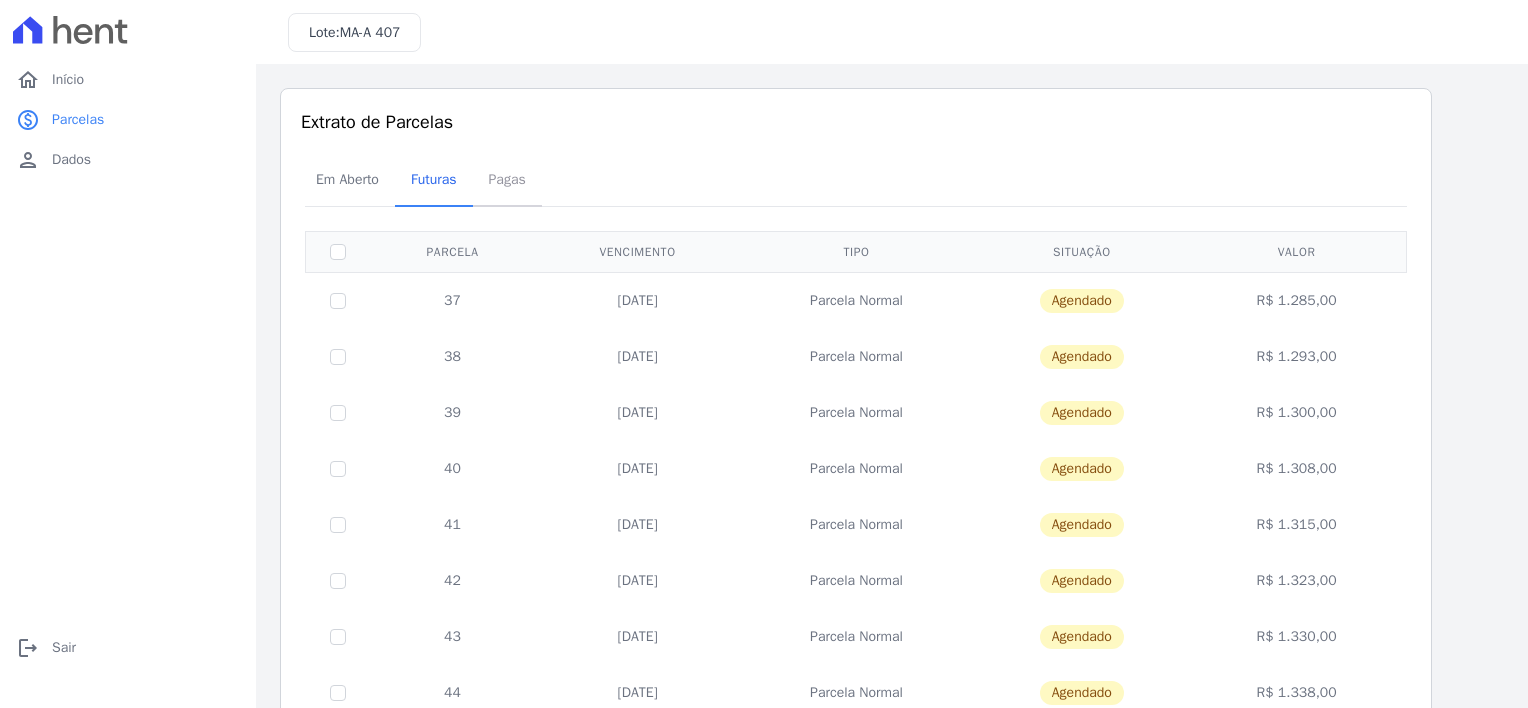 click on "Pagas" at bounding box center [507, 179] 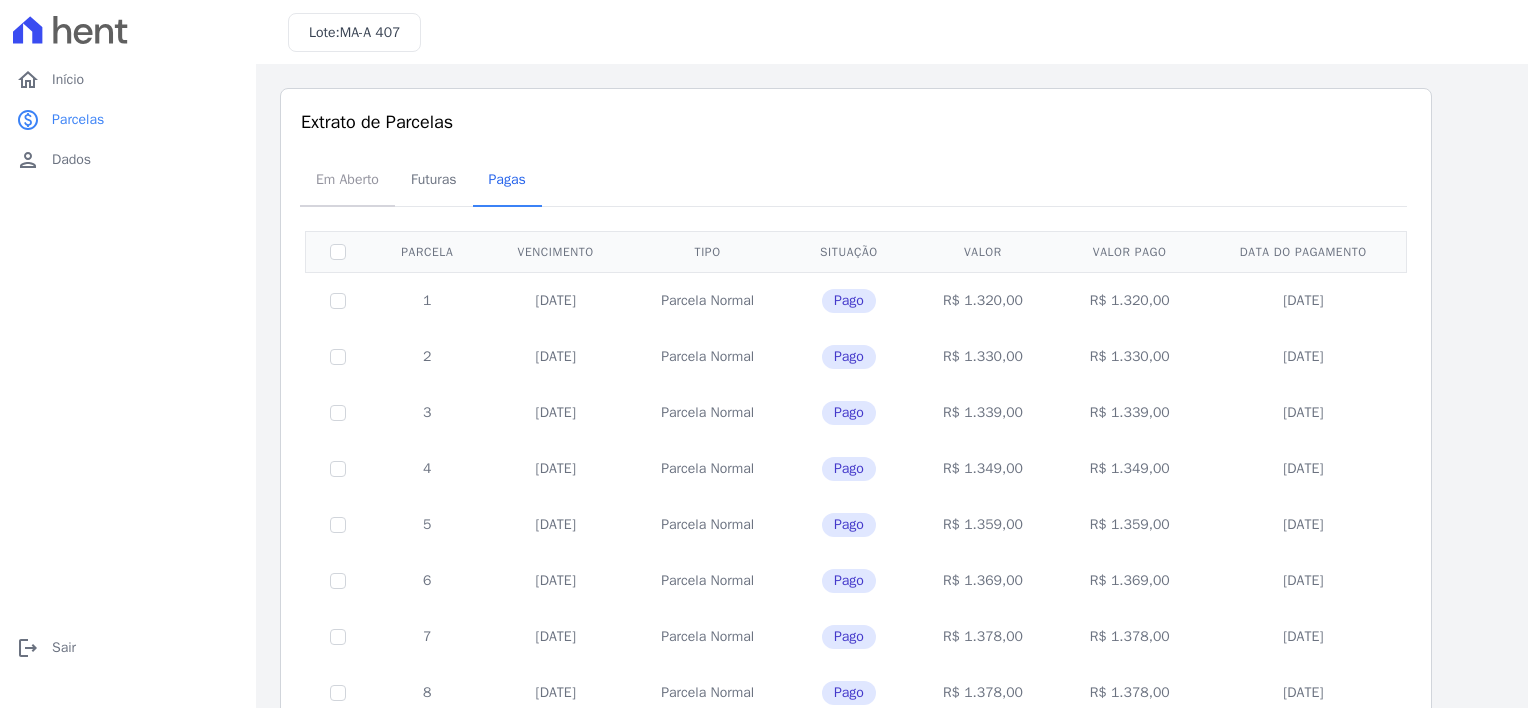 click on "Em Aberto" at bounding box center [347, 179] 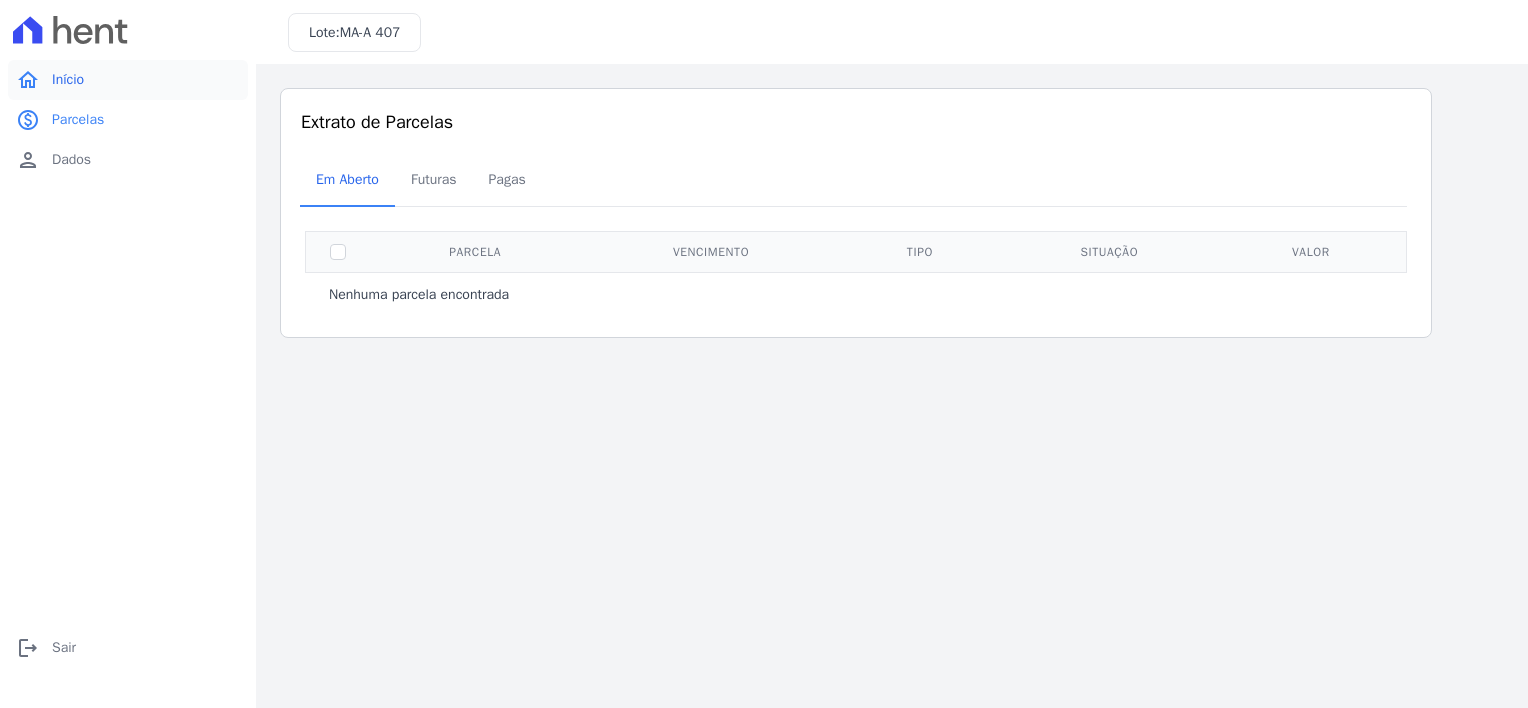 click on "home Início" at bounding box center [128, 80] 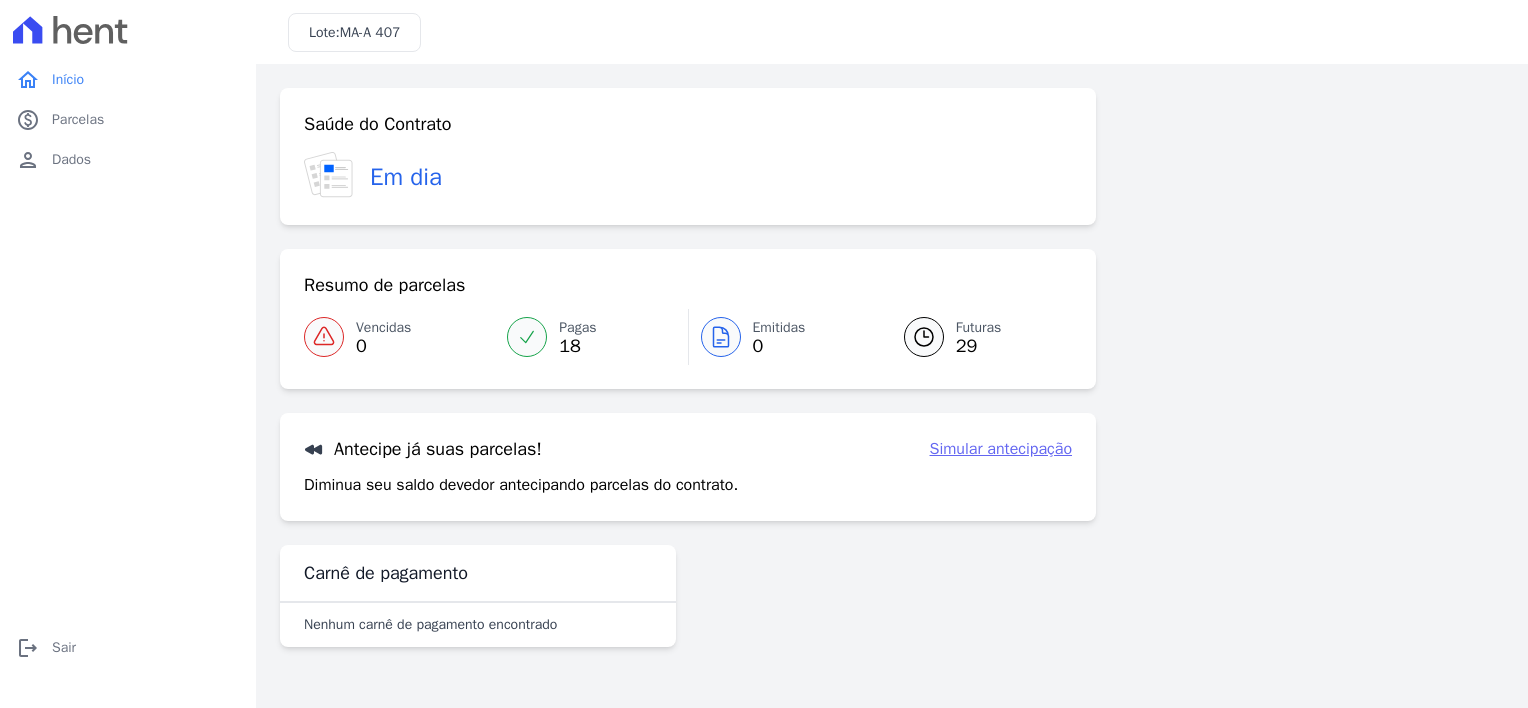 drag, startPoint x: 1526, startPoint y: 184, endPoint x: 1531, endPoint y: 240, distance: 56.22277 